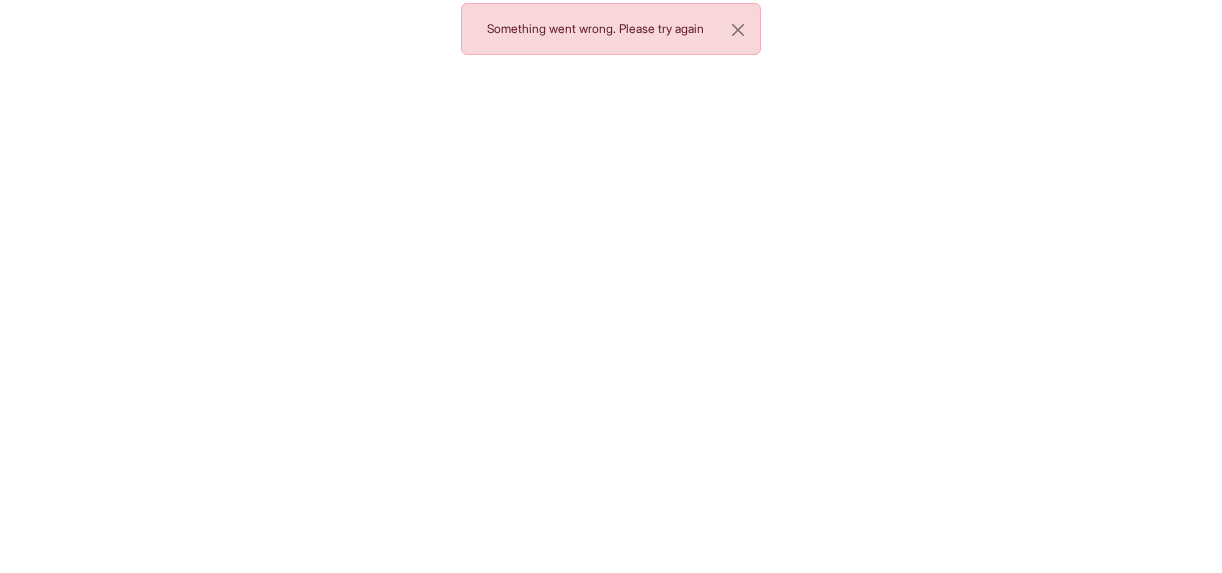 scroll, scrollTop: 0, scrollLeft: 0, axis: both 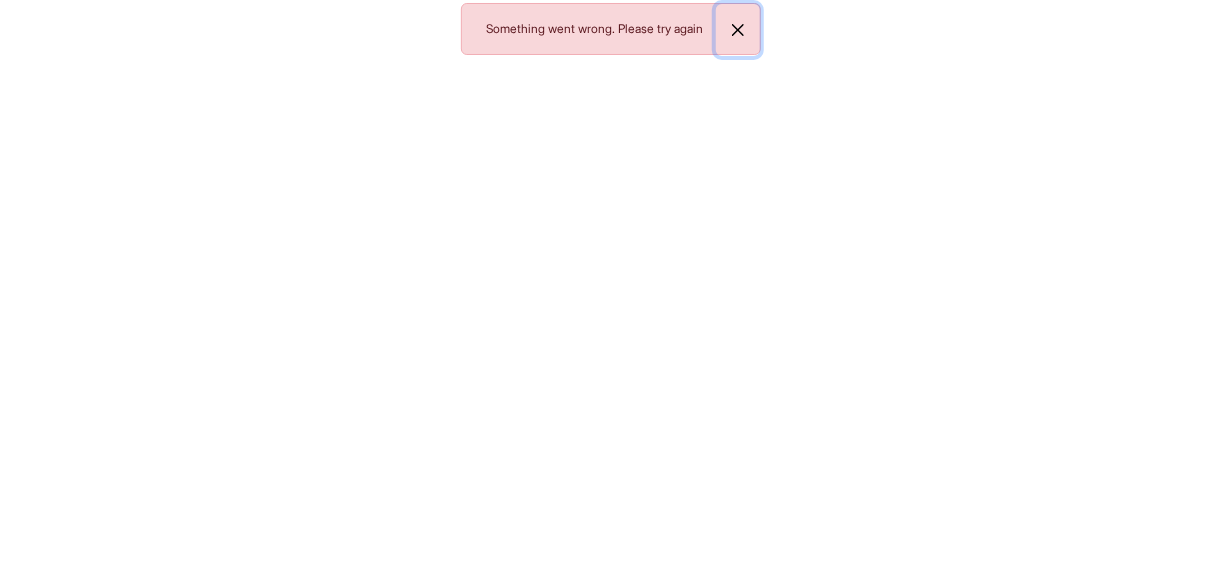 click at bounding box center (738, 30) 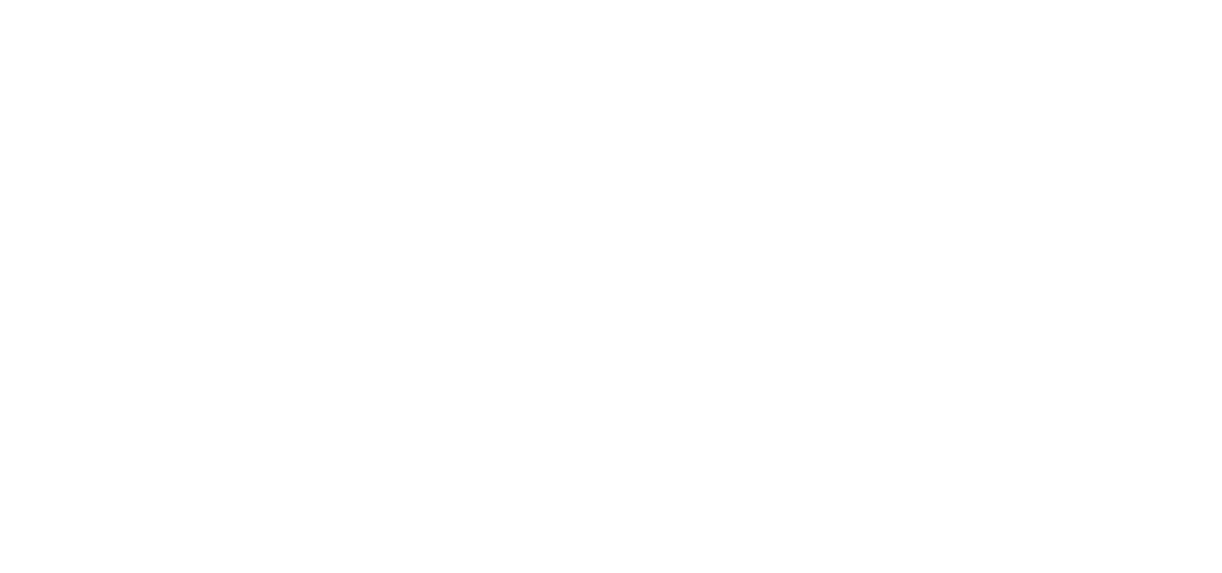 scroll, scrollTop: 0, scrollLeft: 0, axis: both 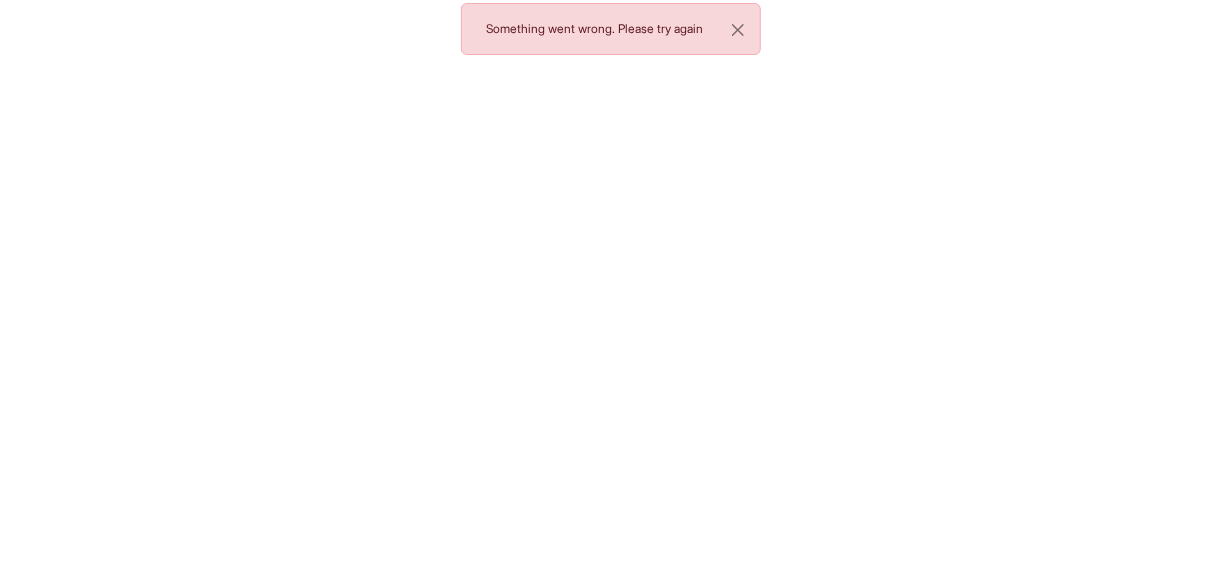 click on "Something went wrong. Please try again" at bounding box center (611, 286) 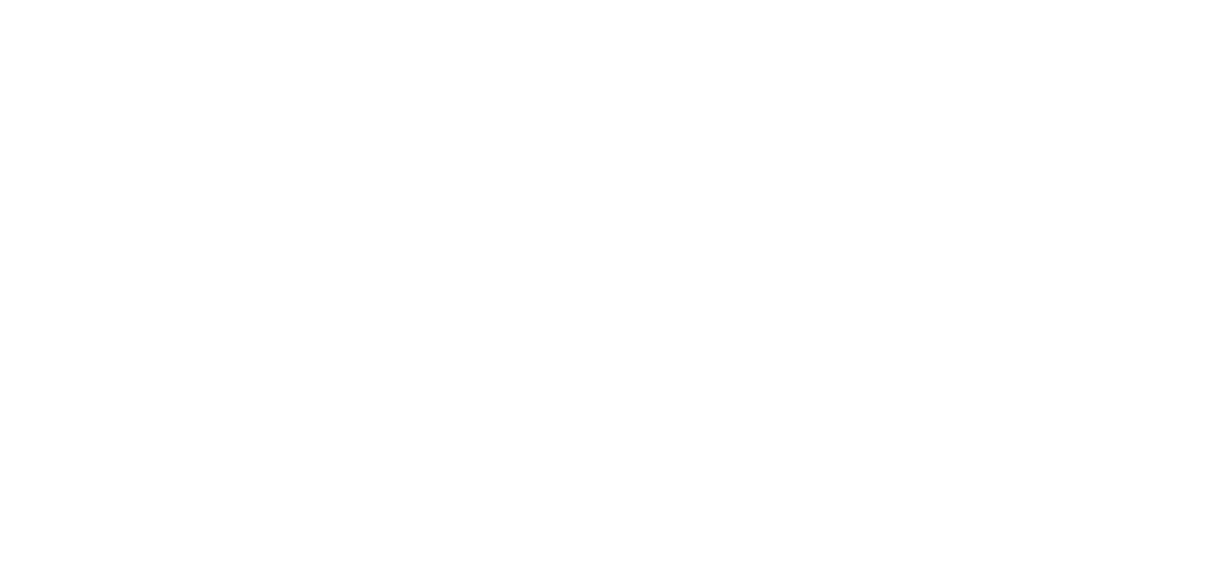 scroll, scrollTop: 0, scrollLeft: 0, axis: both 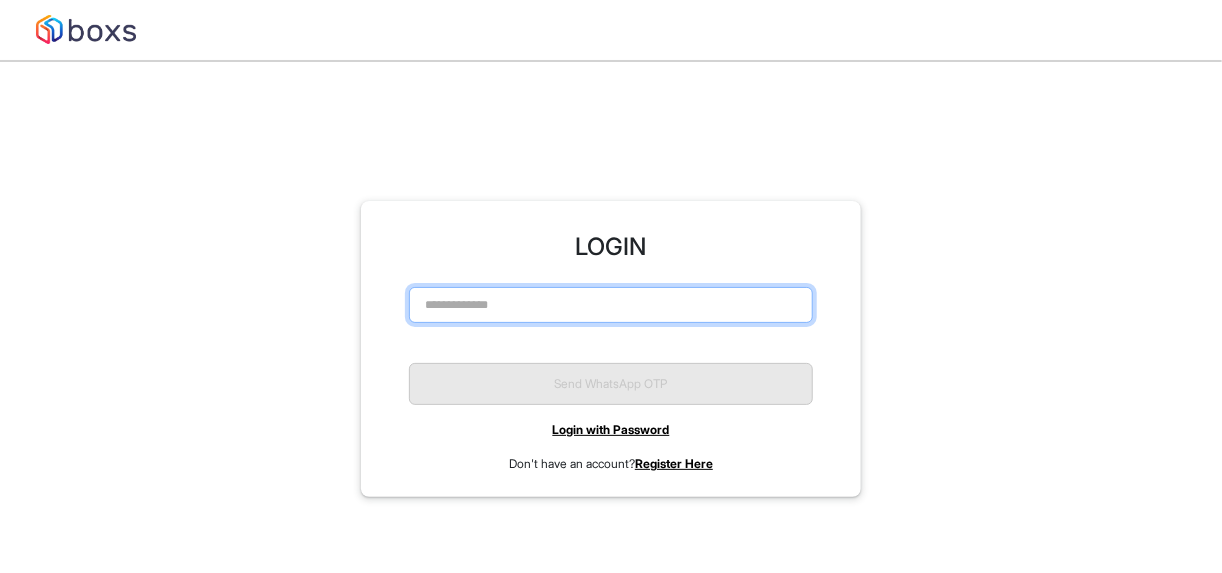 click at bounding box center (611, 305) 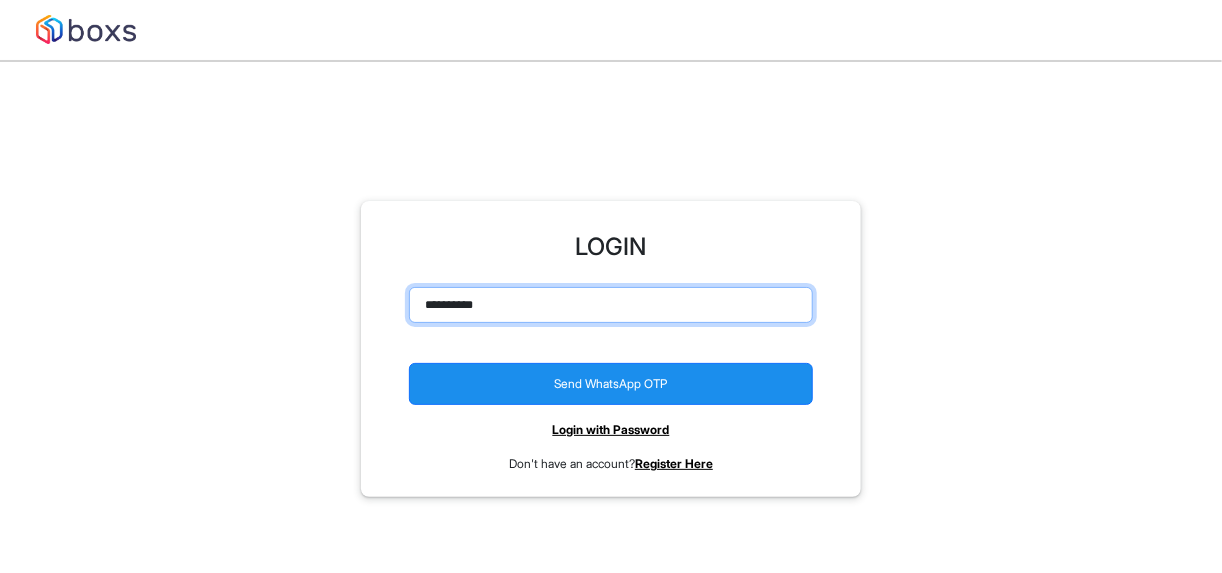type on "**********" 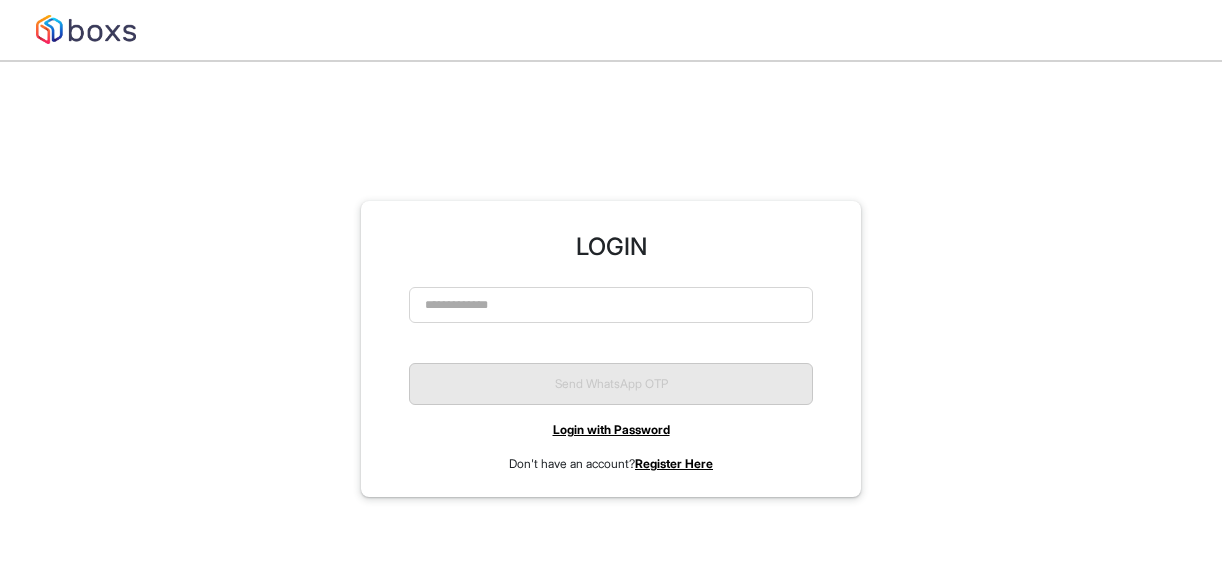 scroll, scrollTop: 0, scrollLeft: 0, axis: both 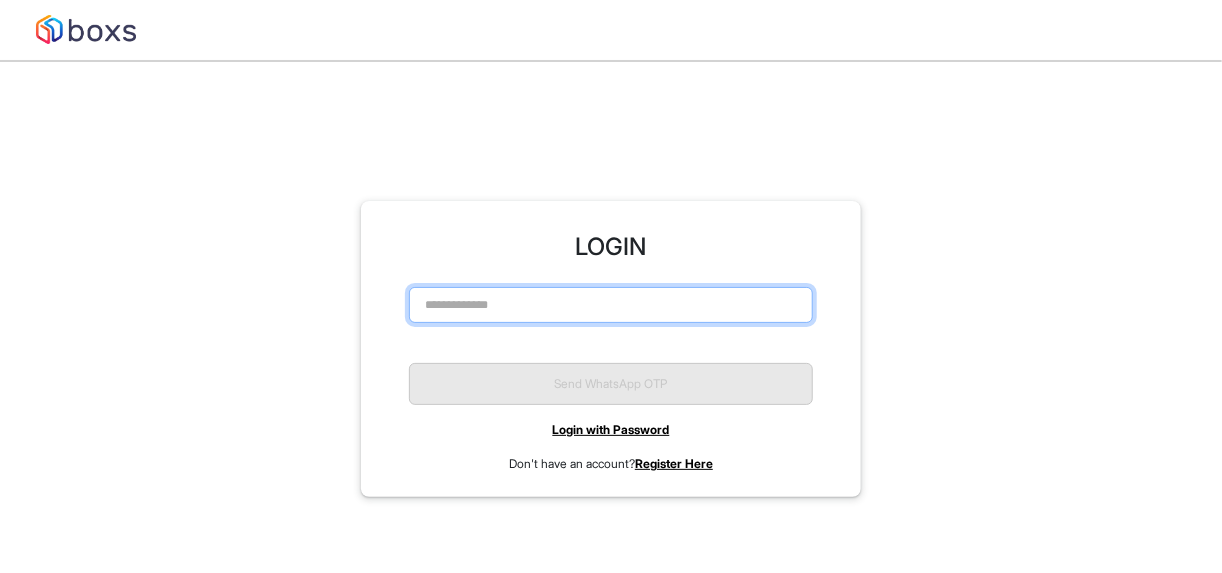 click at bounding box center [611, 305] 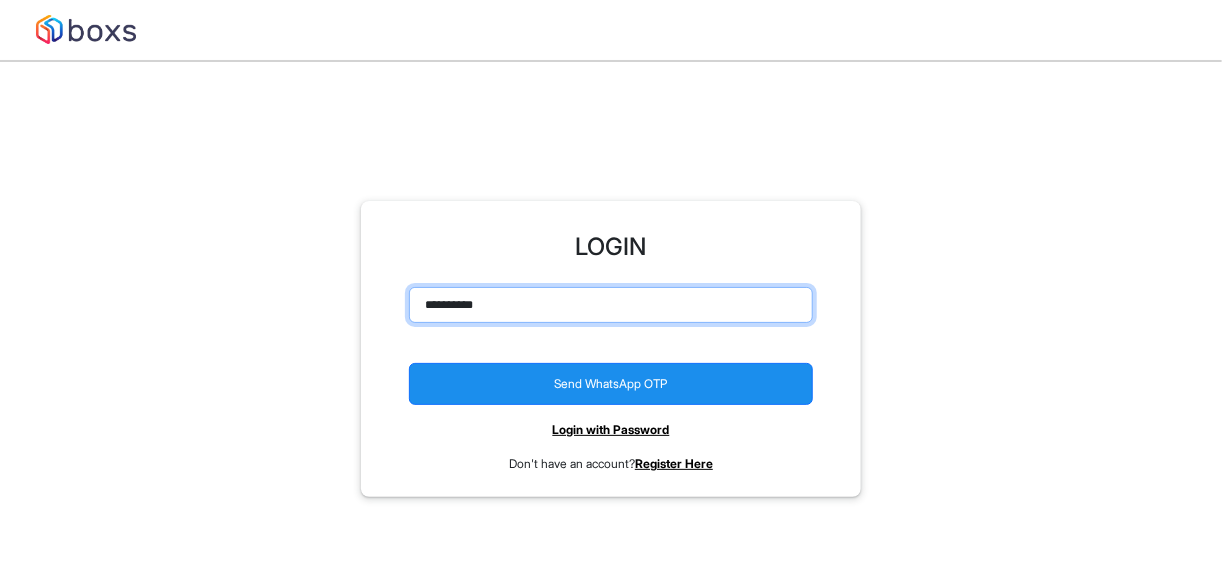 type on "**********" 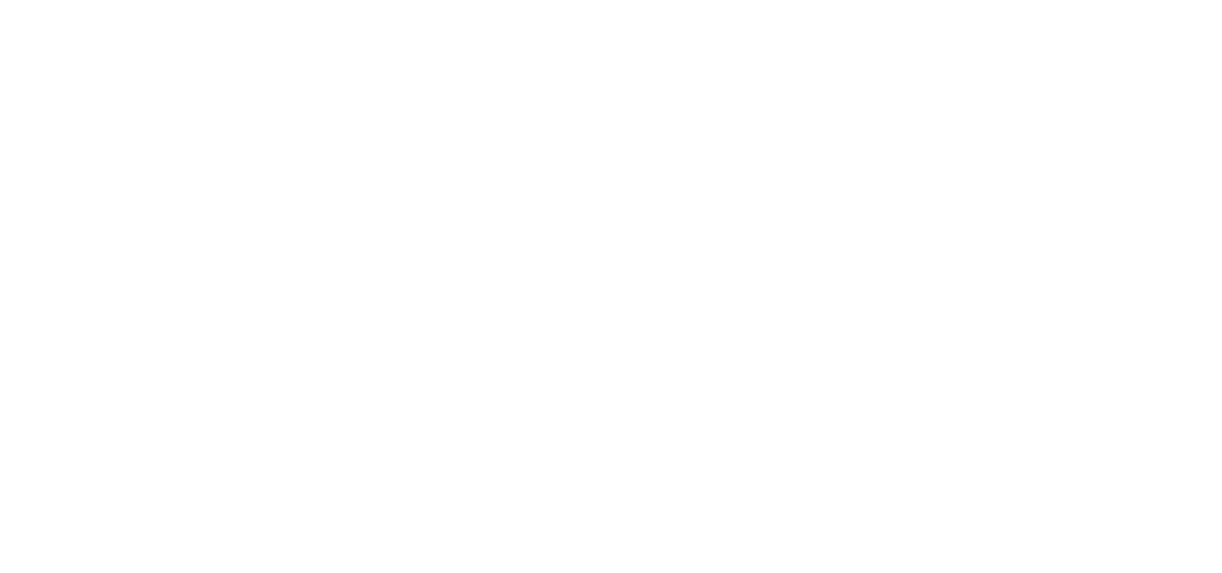 scroll, scrollTop: 0, scrollLeft: 0, axis: both 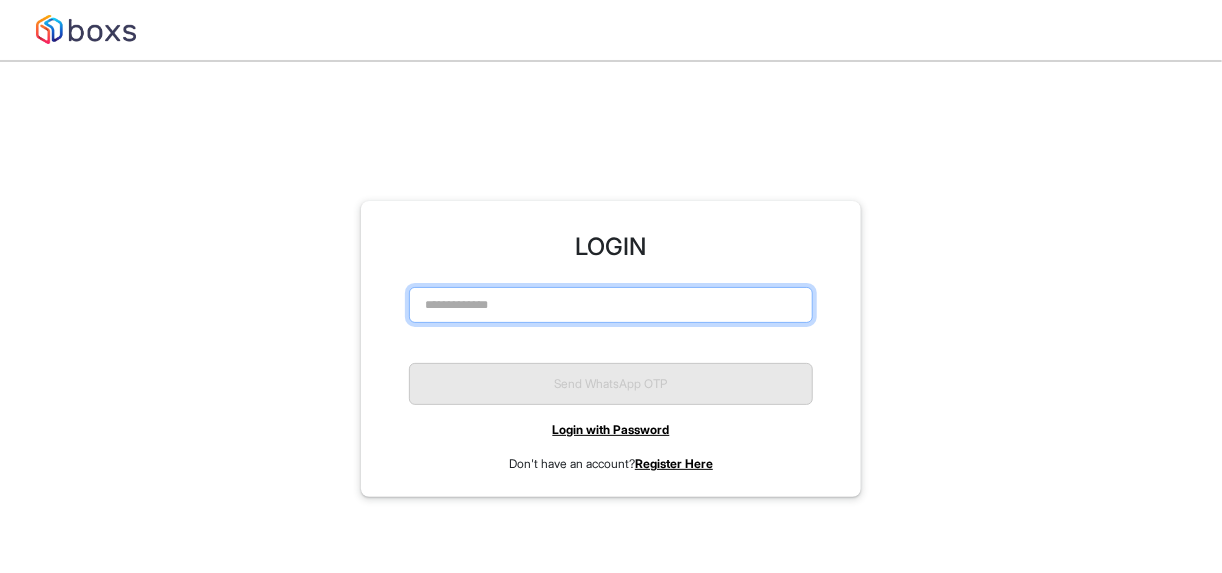 click at bounding box center (611, 305) 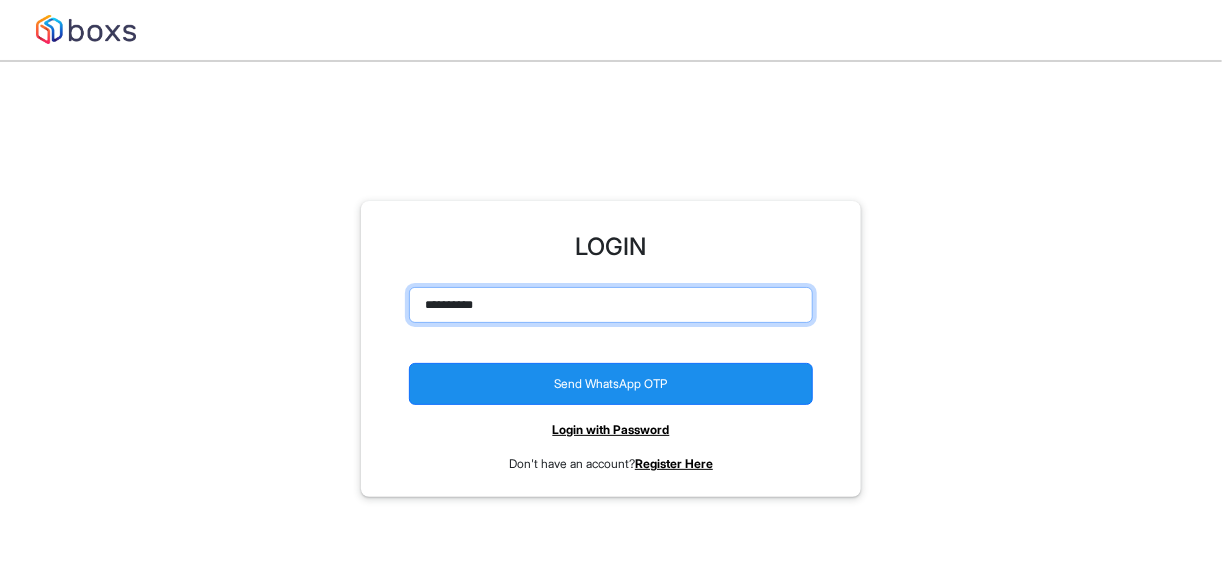type on "**********" 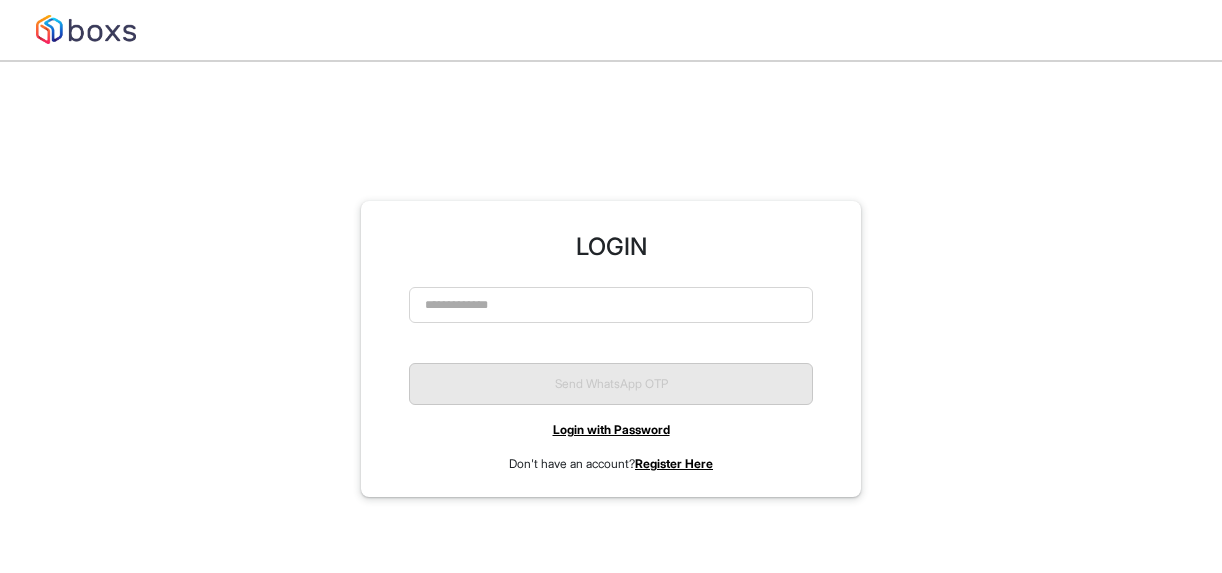 scroll, scrollTop: 0, scrollLeft: 0, axis: both 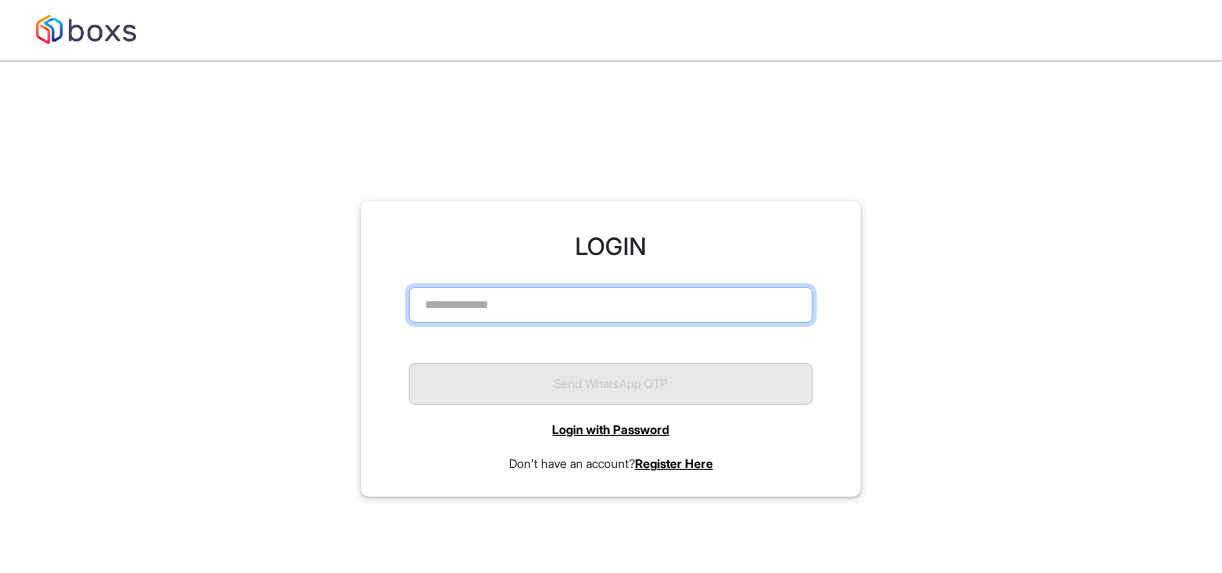 click at bounding box center (611, 305) 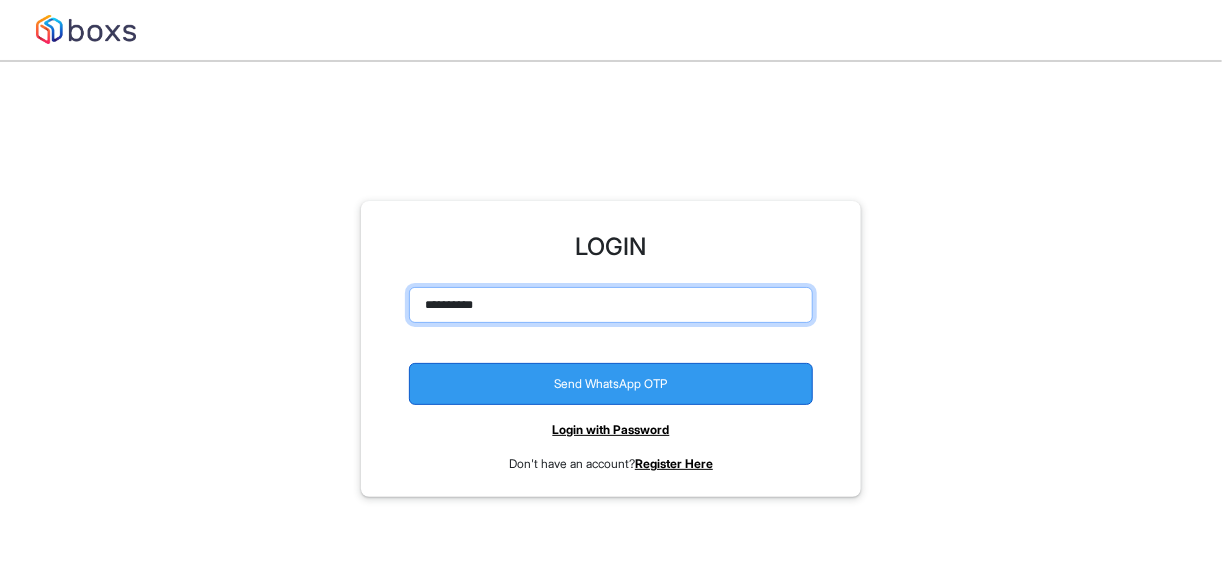 type on "**********" 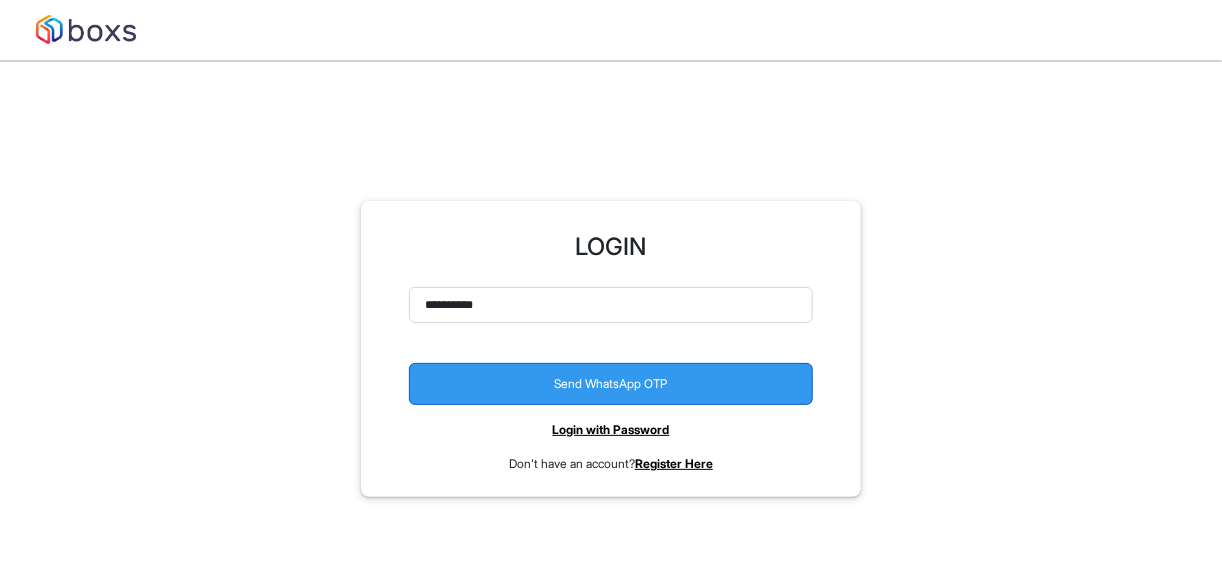 click on "Send WhatsApp OTP" at bounding box center (611, 384) 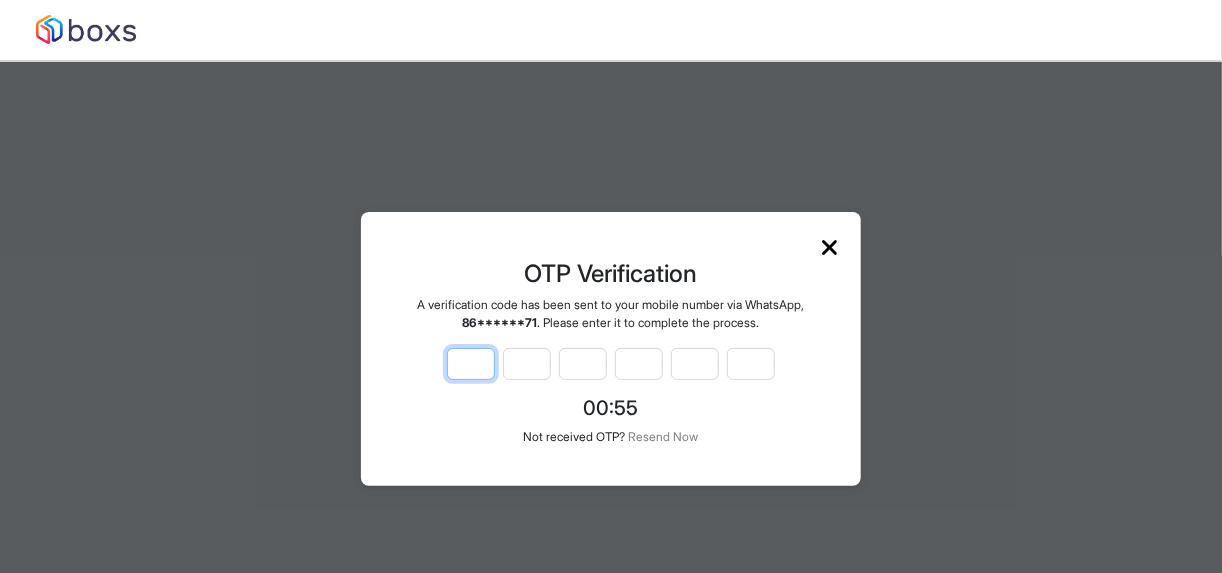 click at bounding box center (471, 364) 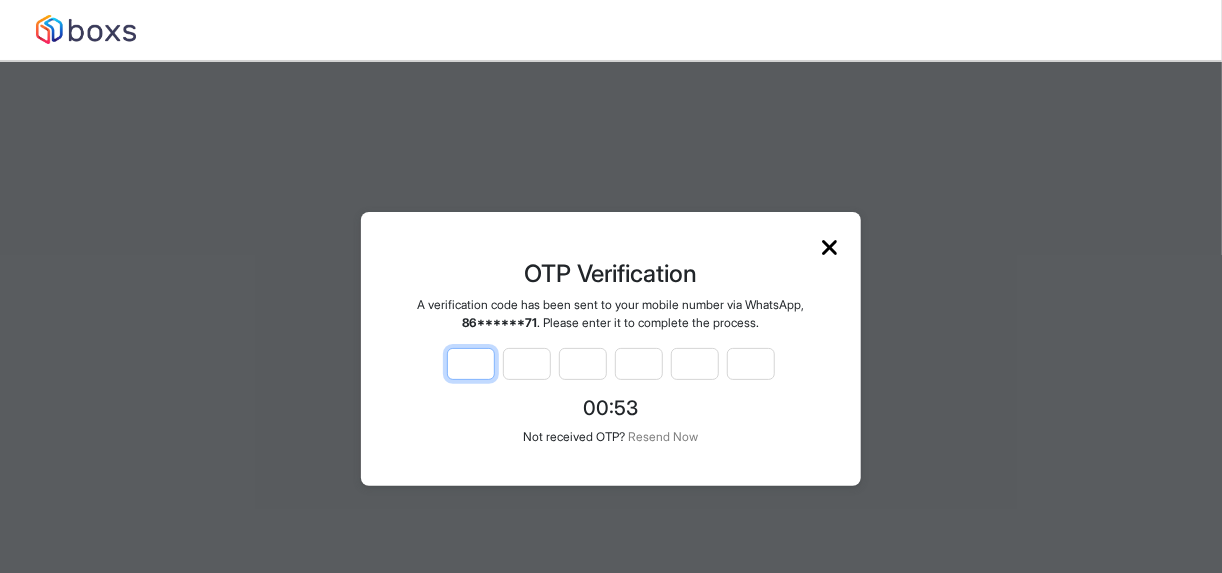 type on "*" 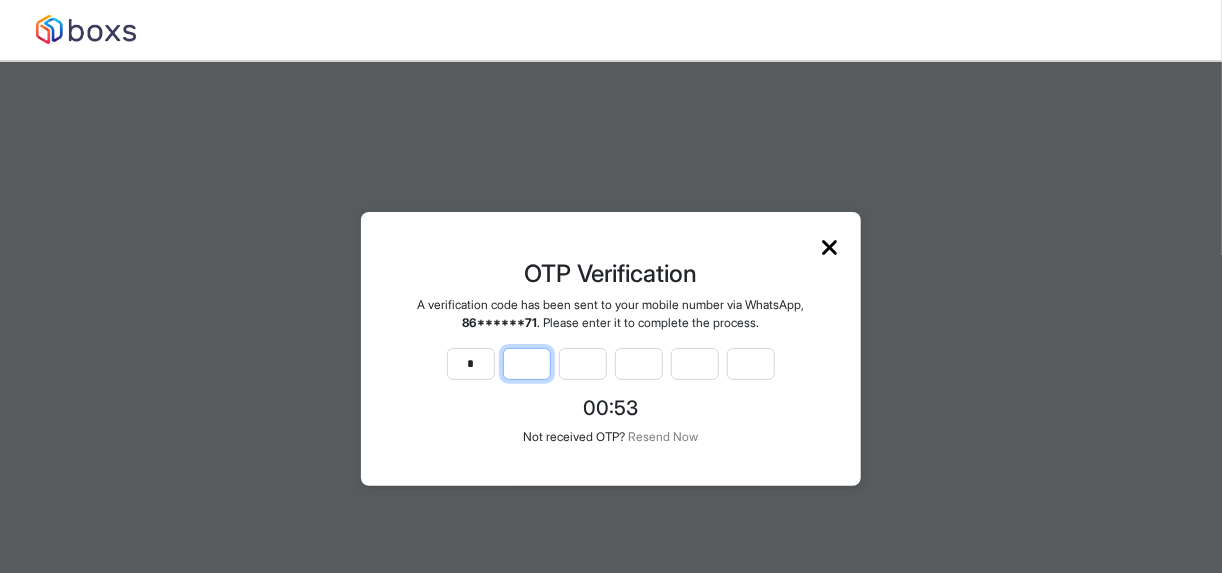 type on "*" 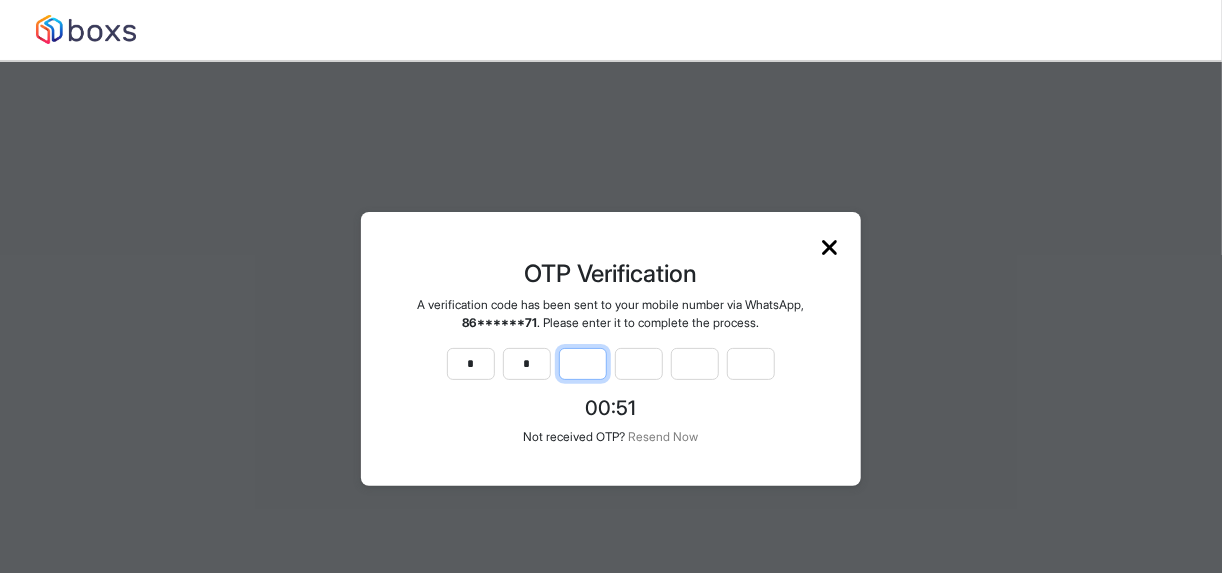 type on "*" 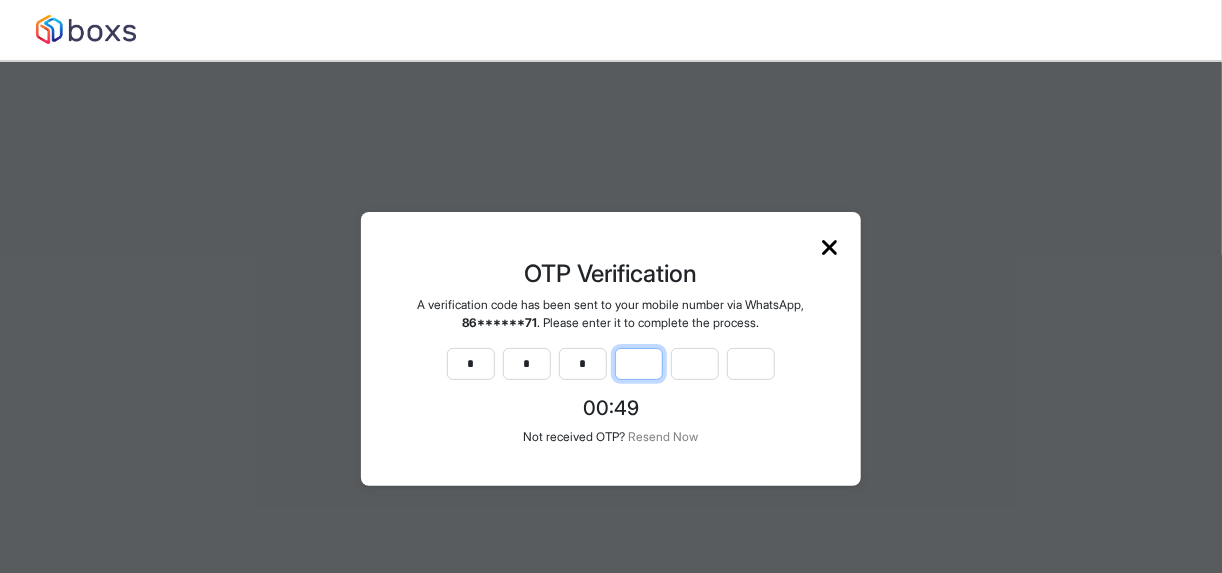 type on "*" 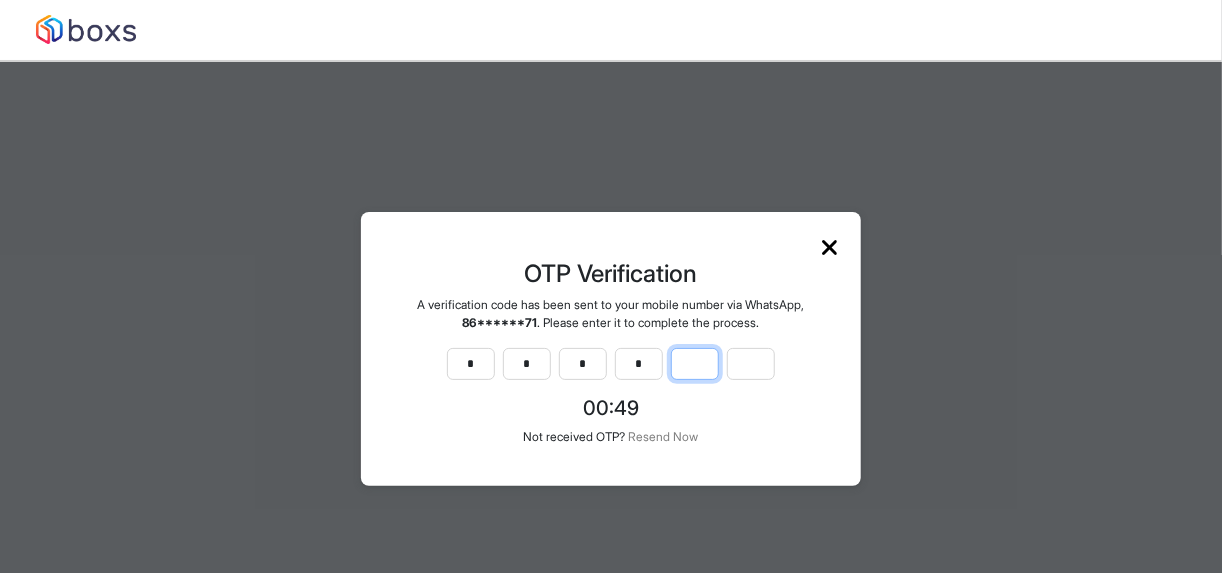 type on "*" 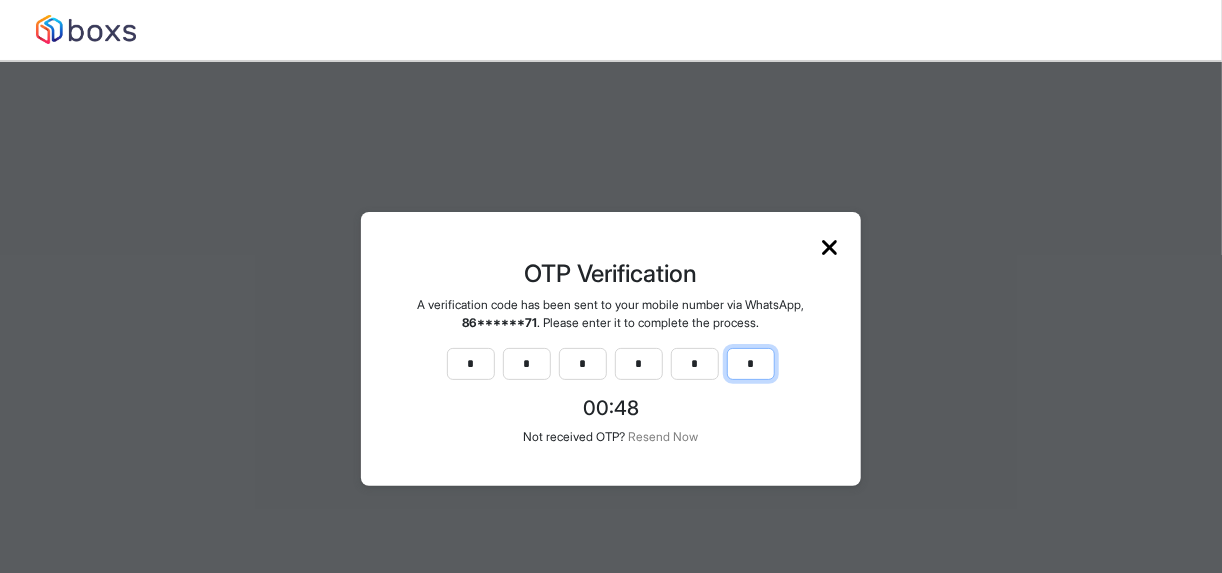 type on "*" 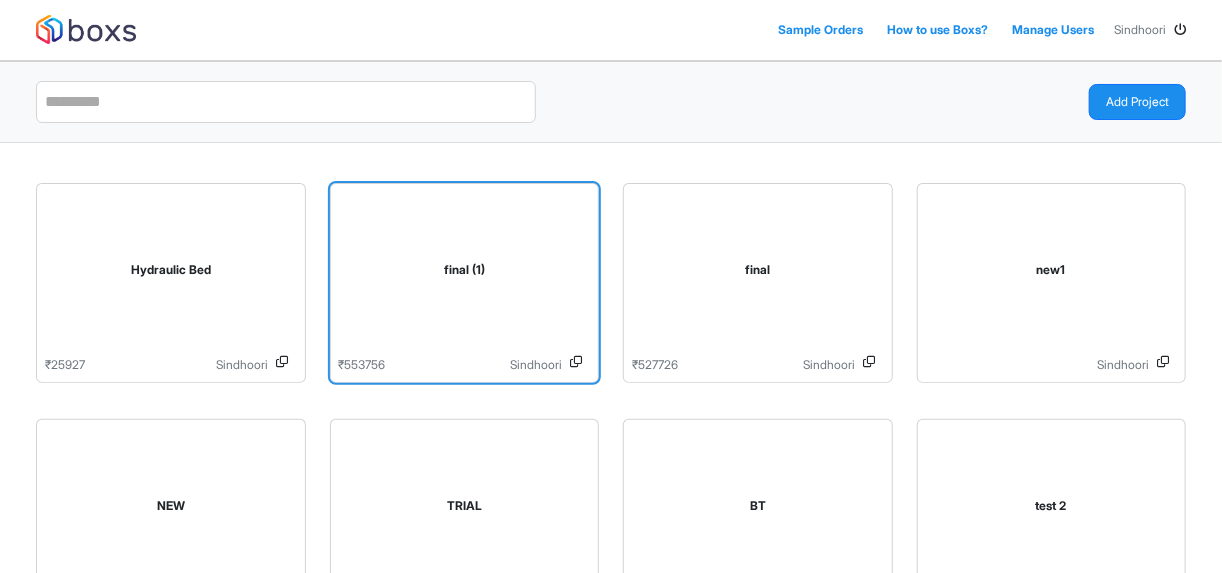 click on "final (1)" at bounding box center [465, 274] 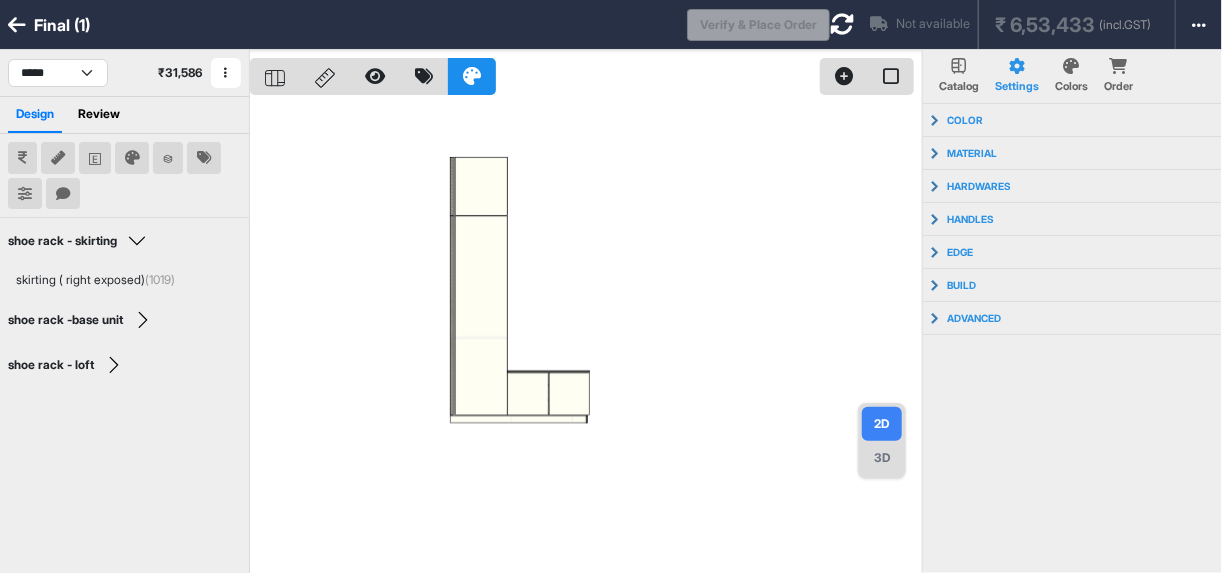 click at bounding box center [17, 25] 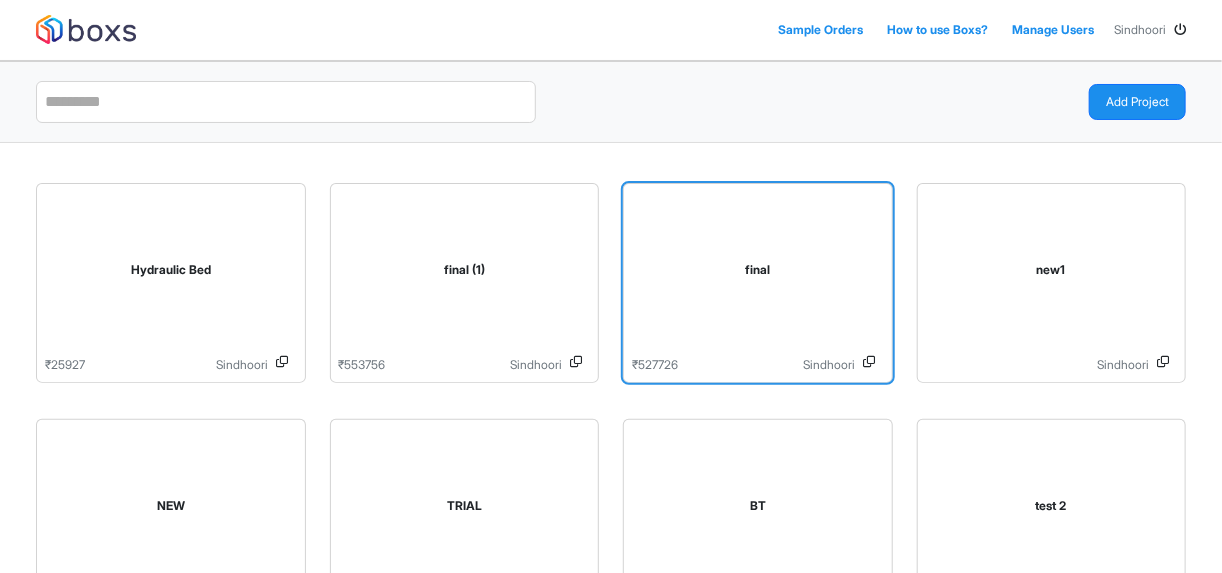 click on "final" at bounding box center [758, 270] 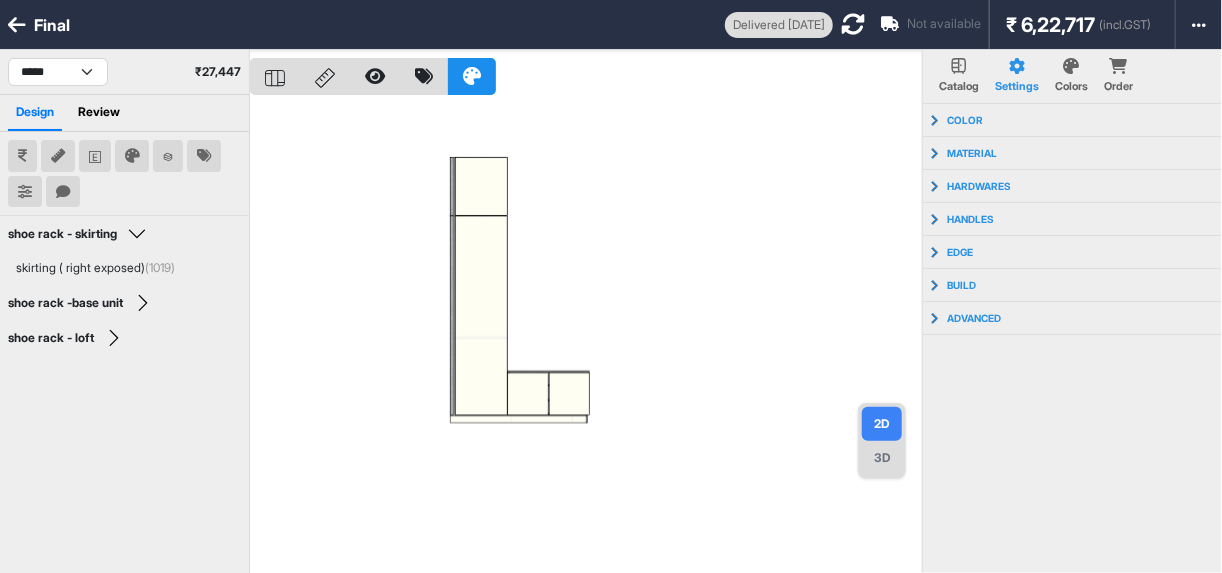click at bounding box center [17, 25] 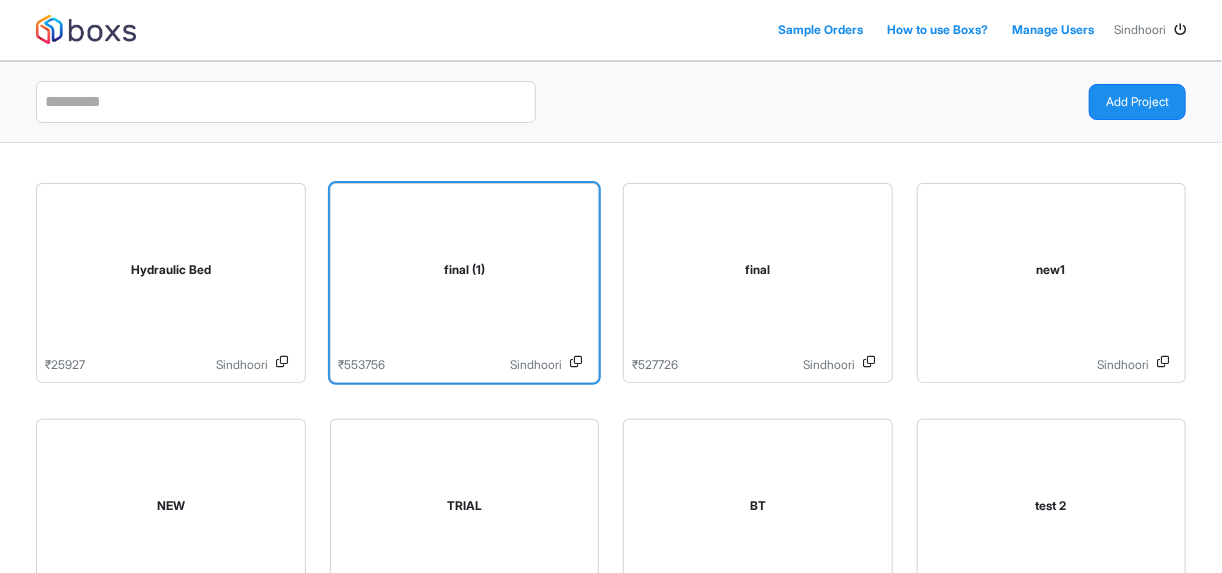 click on "final (1)" at bounding box center [465, 274] 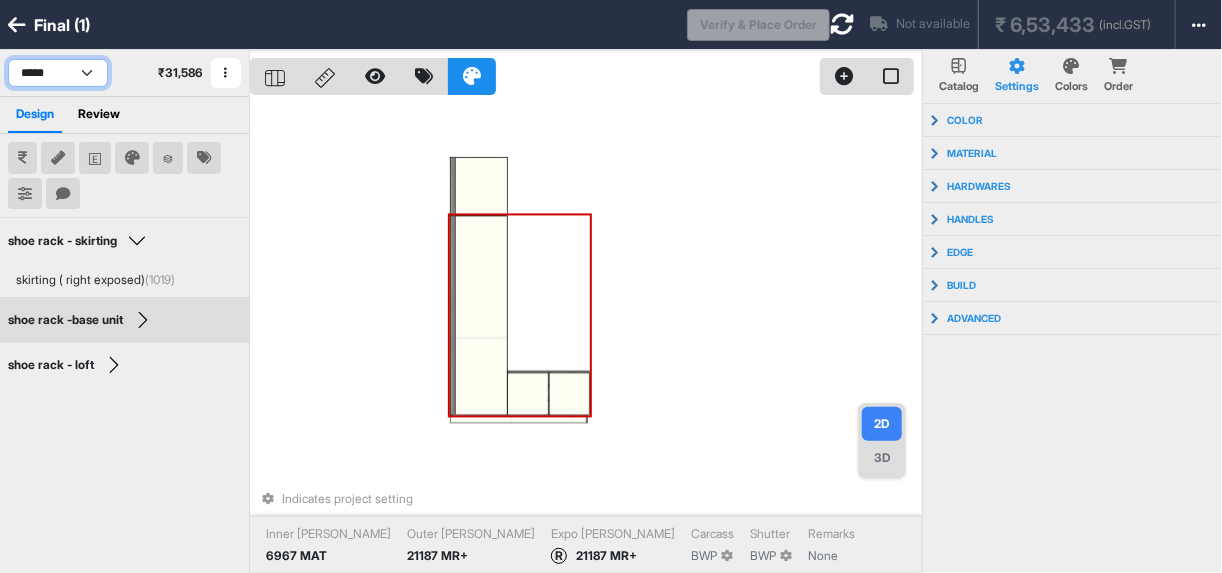 click on "**********" at bounding box center (58, 73) 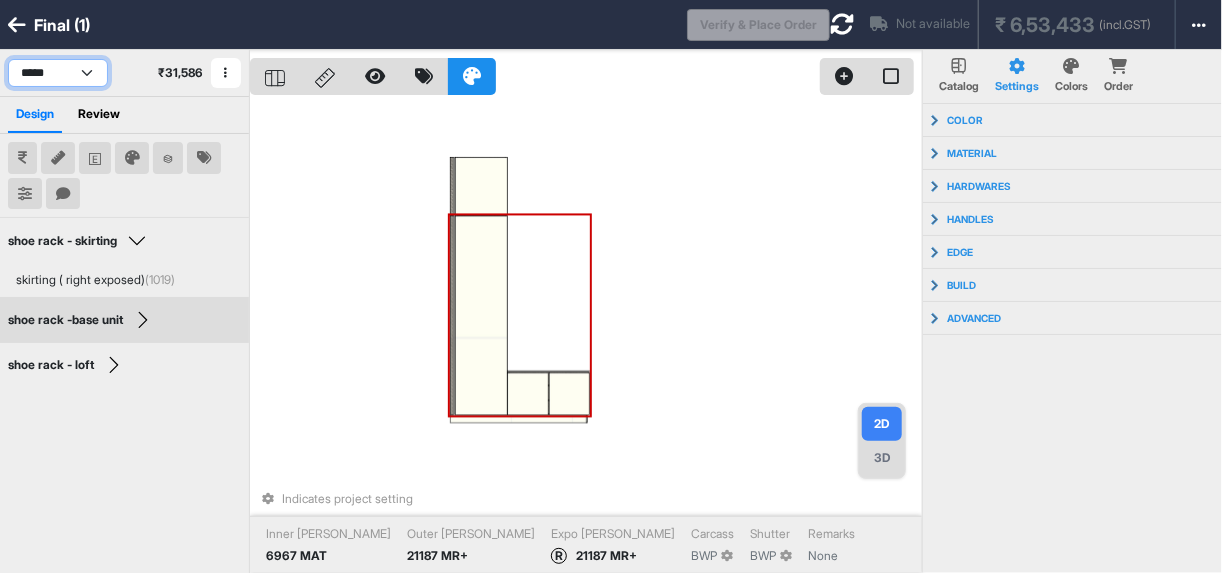 select on "****" 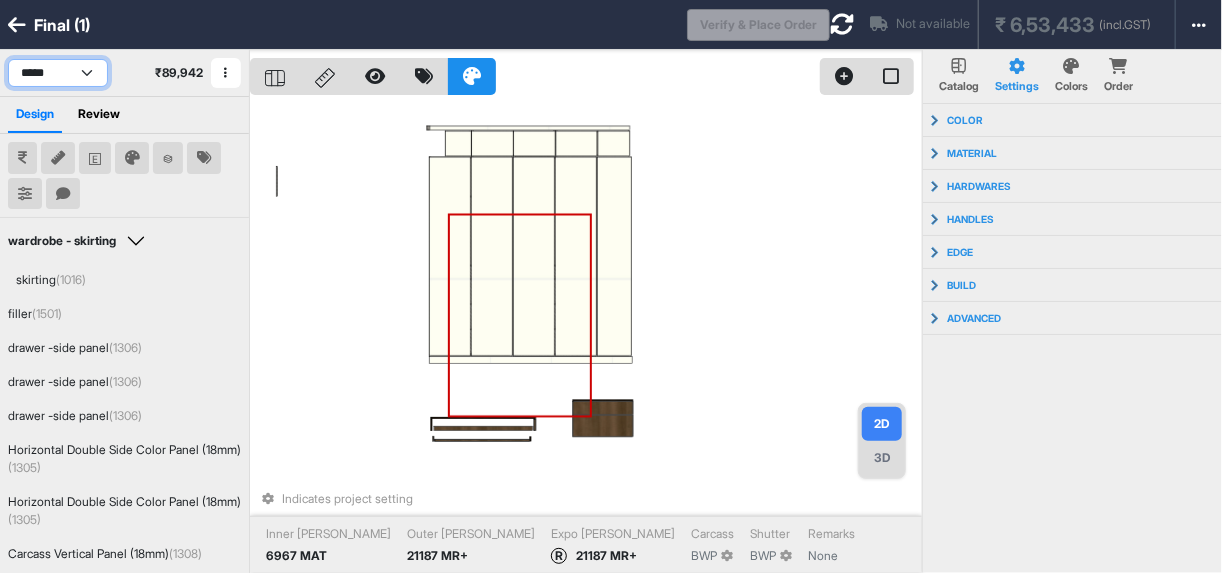click on "**********" at bounding box center (58, 73) 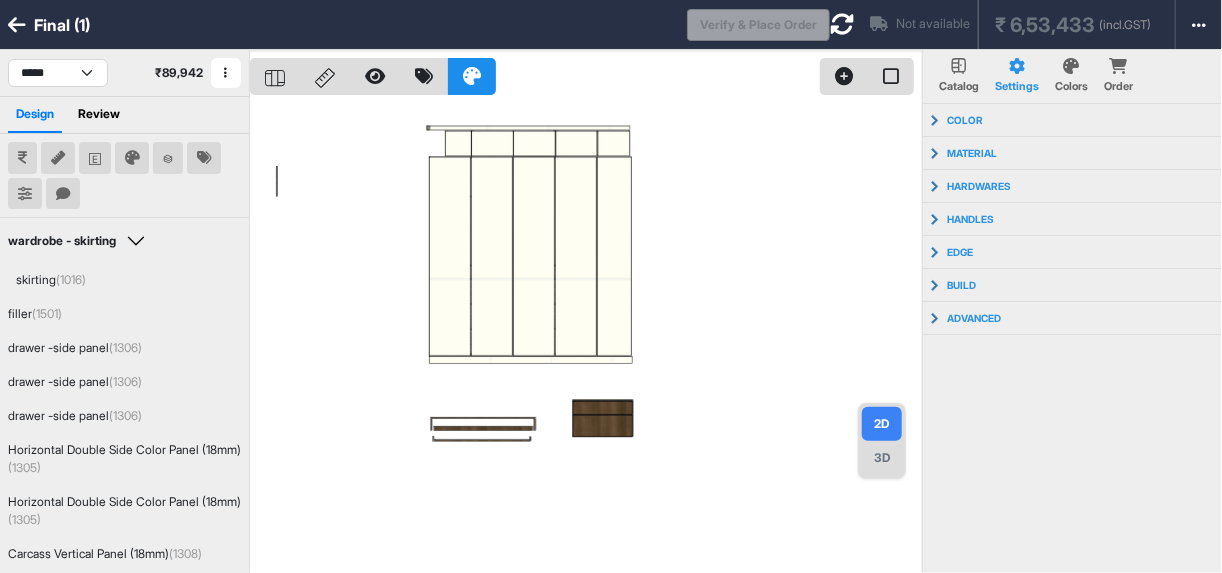 click at bounding box center (586, 336) 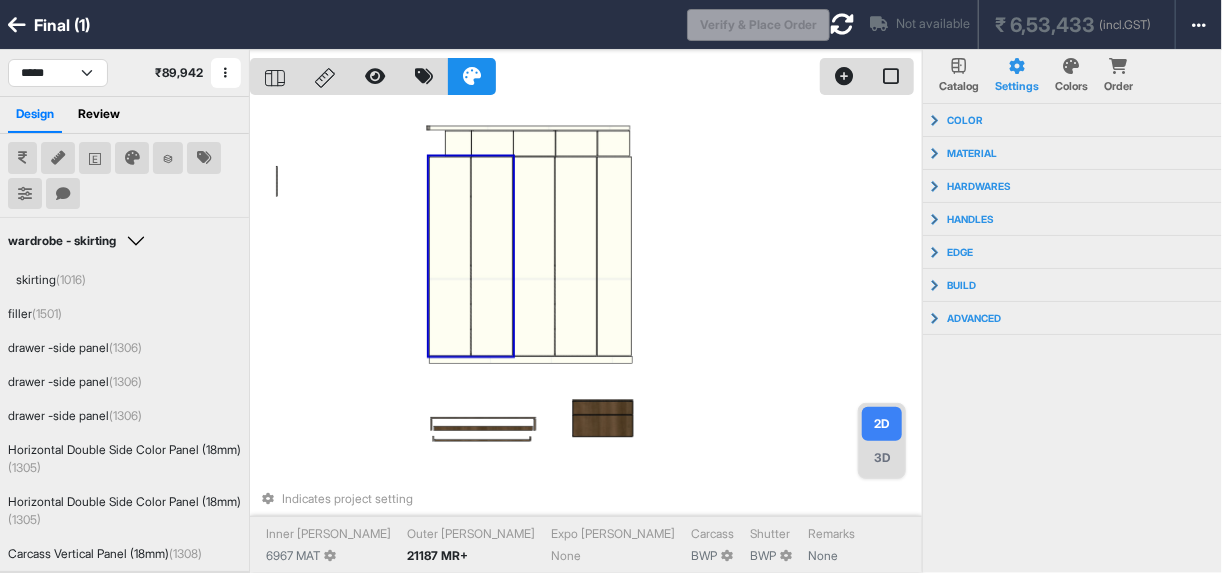 click at bounding box center [492, 257] 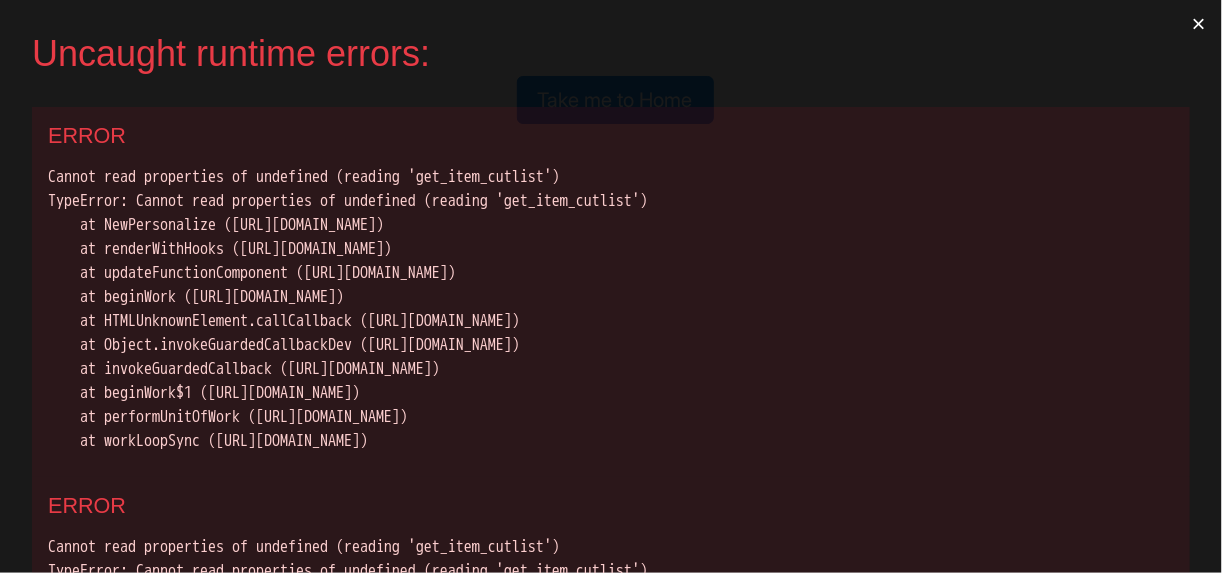 scroll, scrollTop: 0, scrollLeft: 0, axis: both 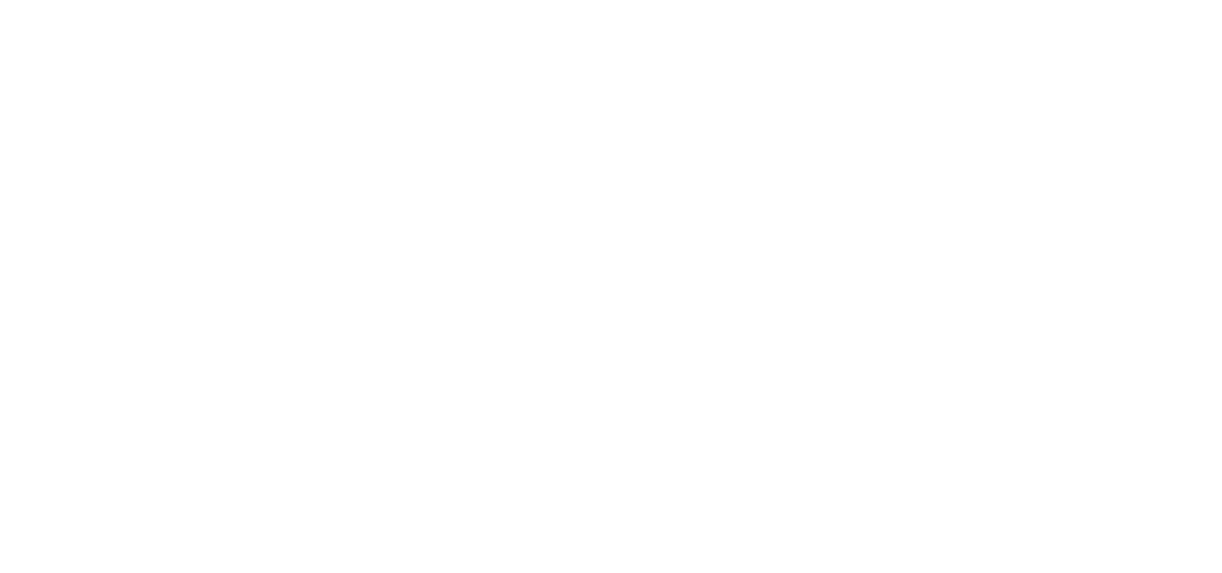 select on "****" 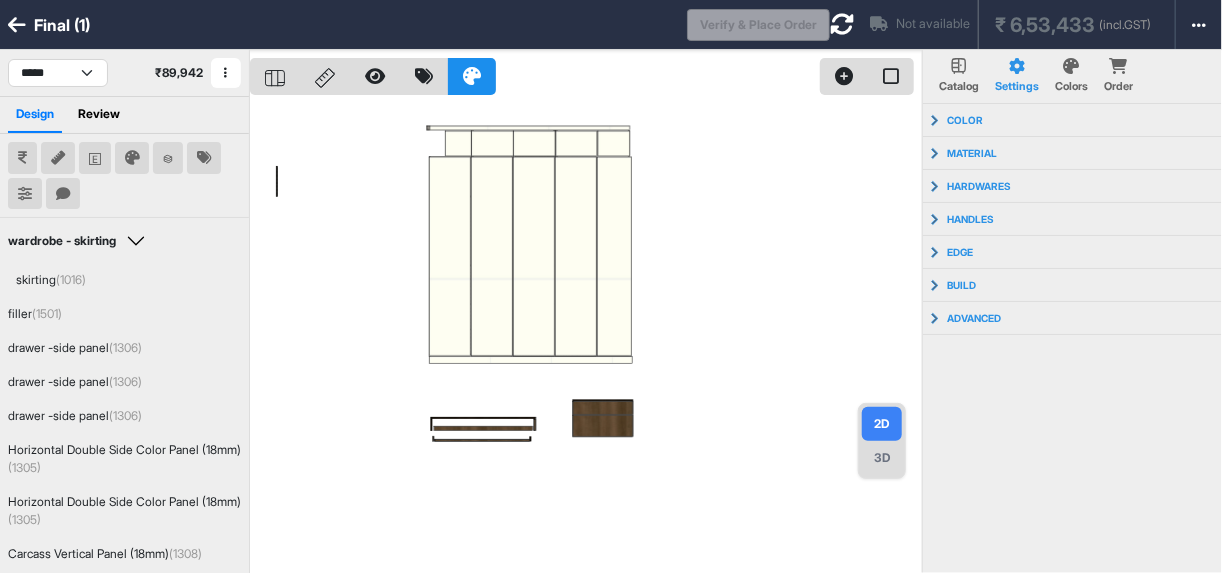 click at bounding box center [17, 25] 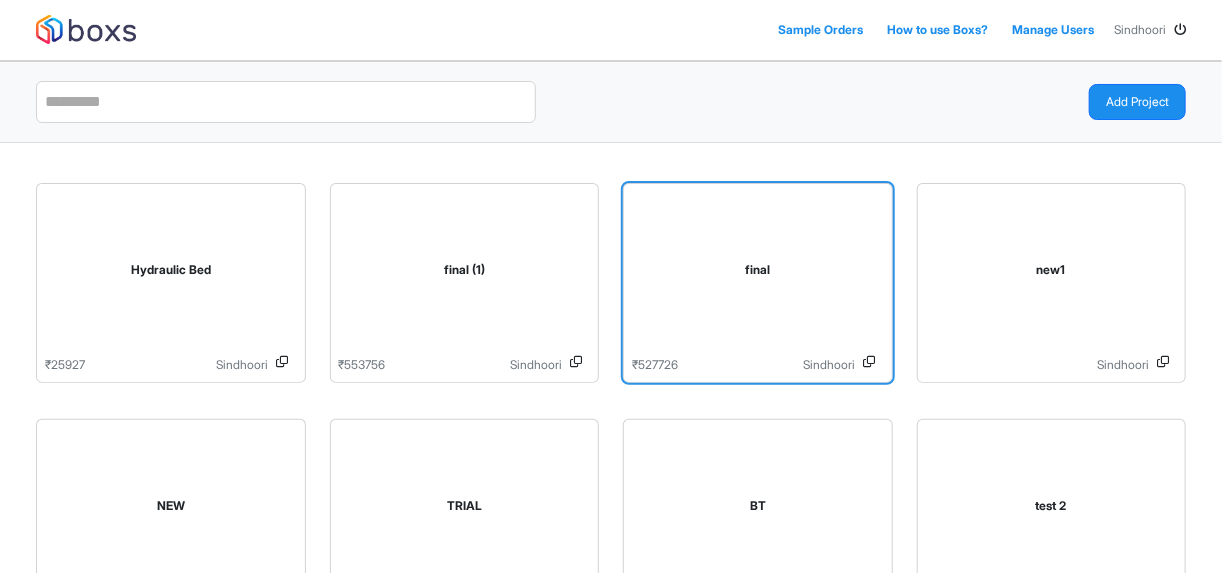 click on "final" at bounding box center (758, 274) 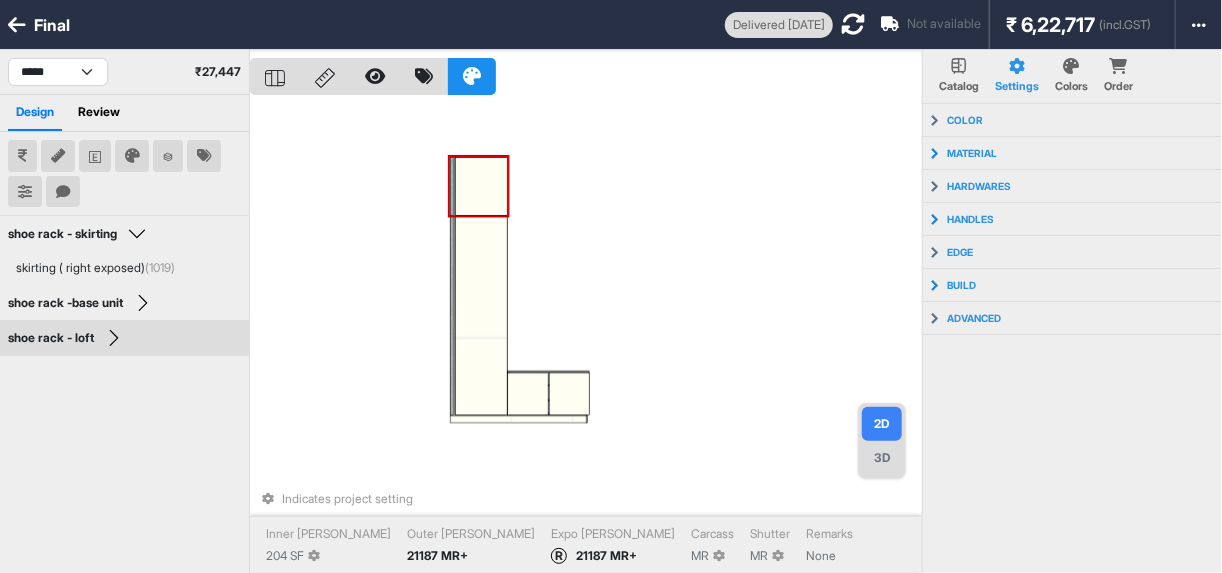 click at bounding box center [17, 25] 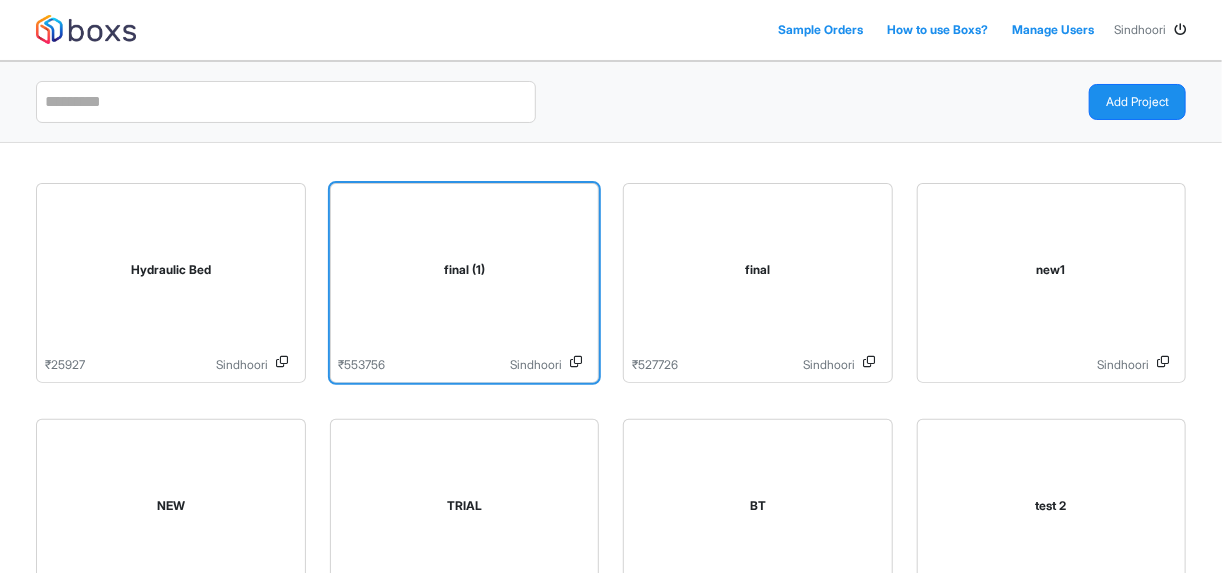 click on "final (1)" at bounding box center [465, 274] 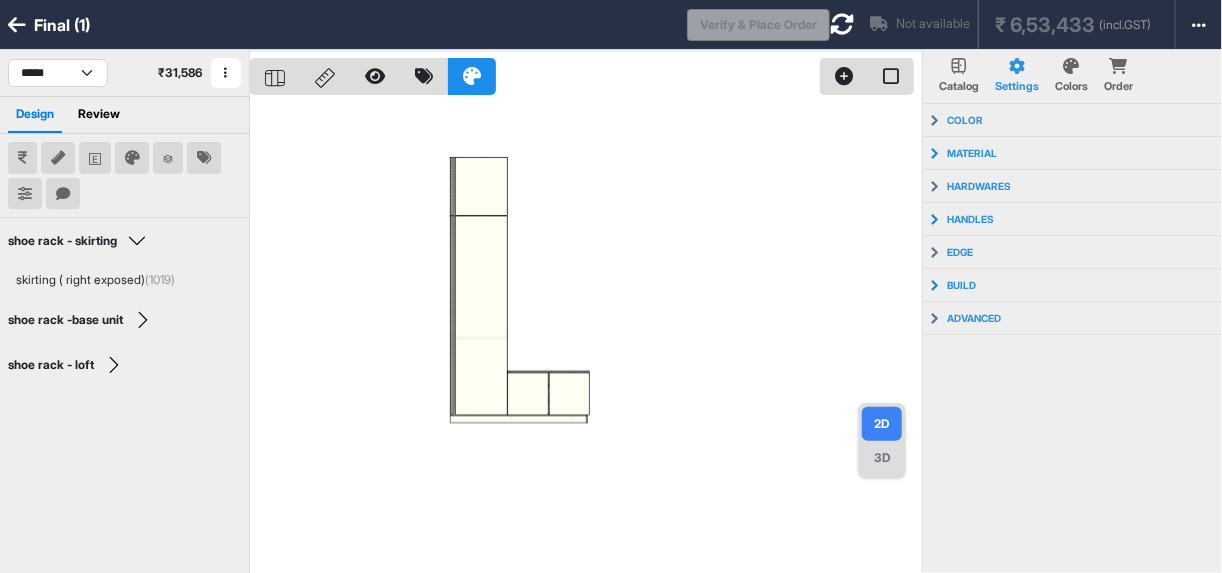 click at bounding box center (586, 336) 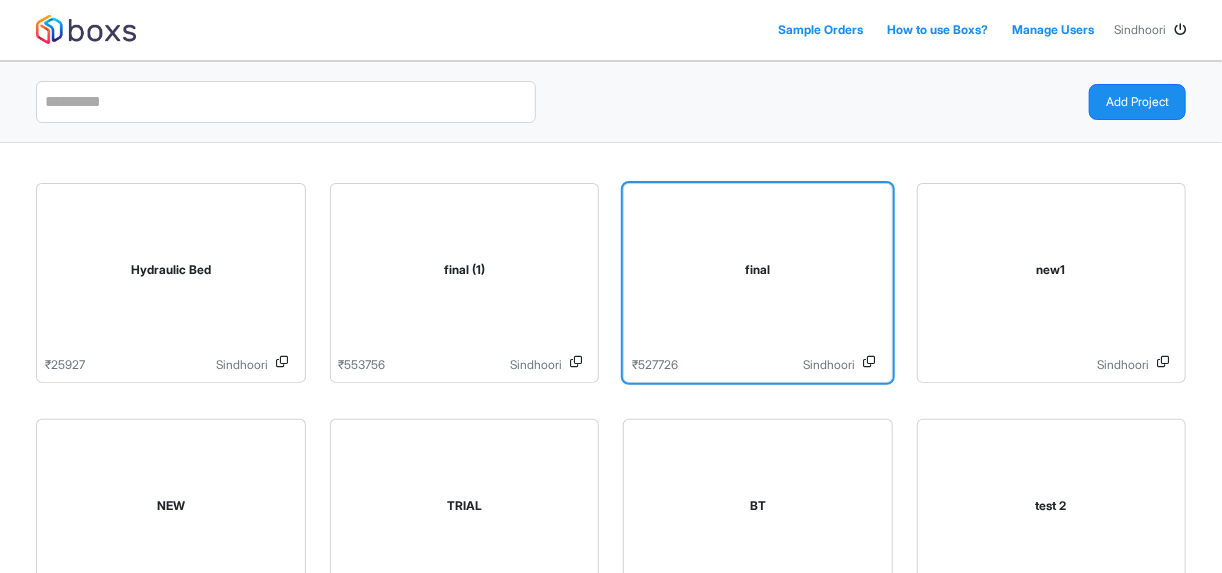 click on "final" at bounding box center (758, 274) 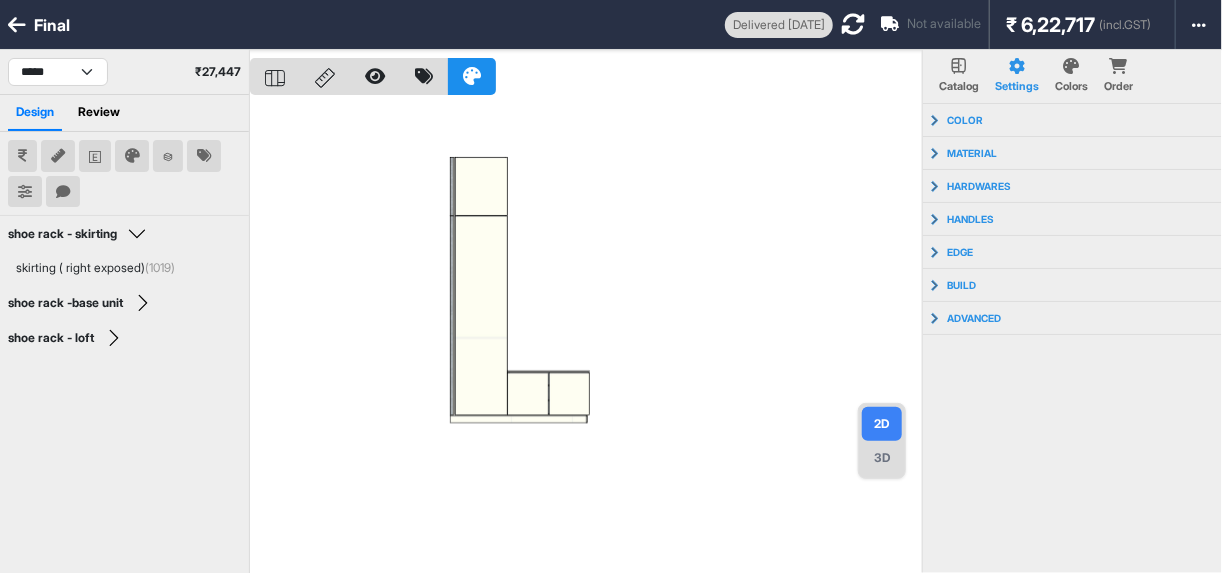 click at bounding box center [17, 25] 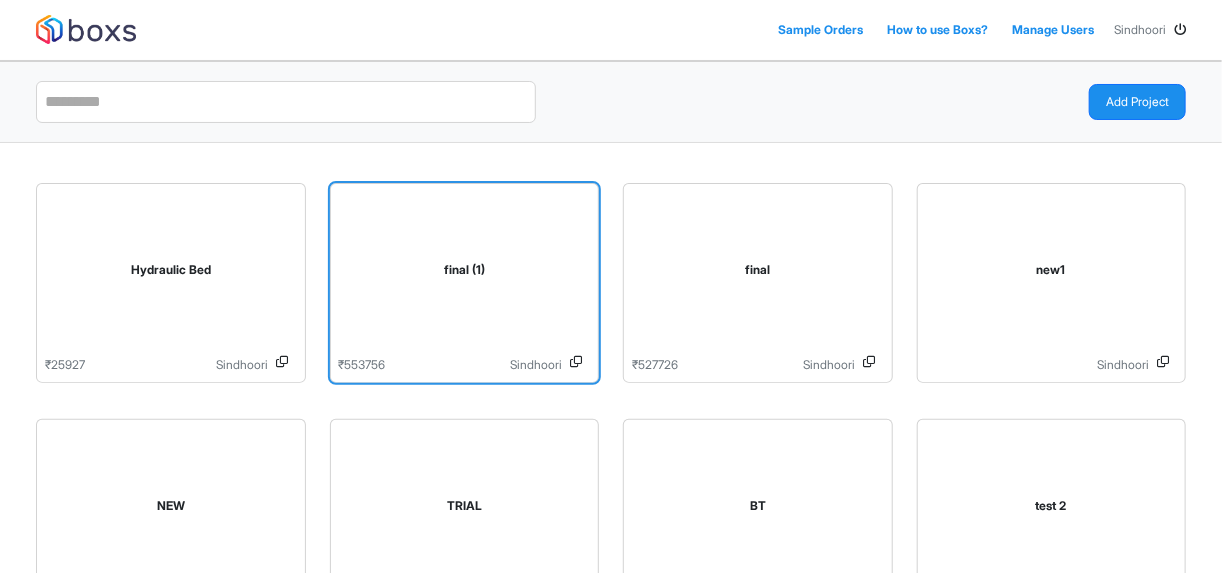 click on "final (1)" at bounding box center [465, 274] 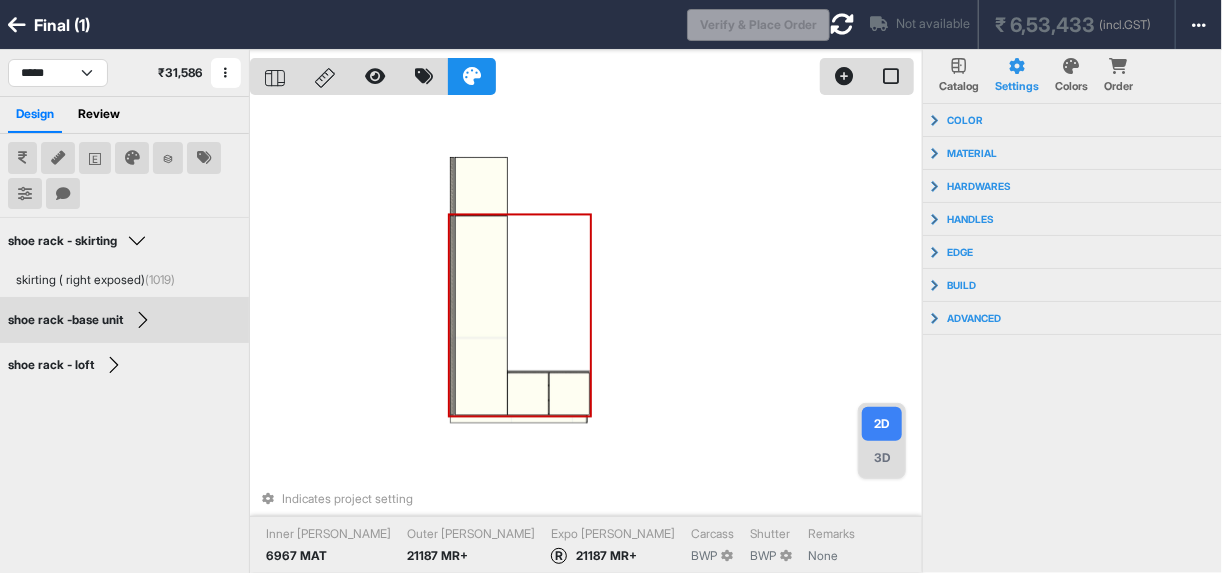 click at bounding box center [17, 25] 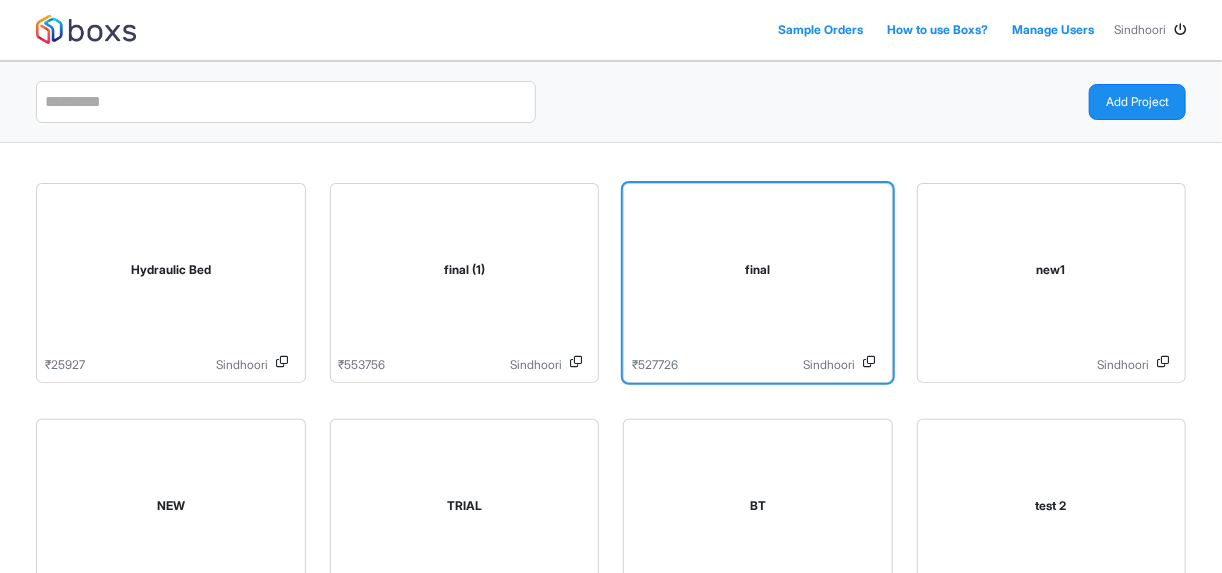 click on "final" at bounding box center [758, 270] 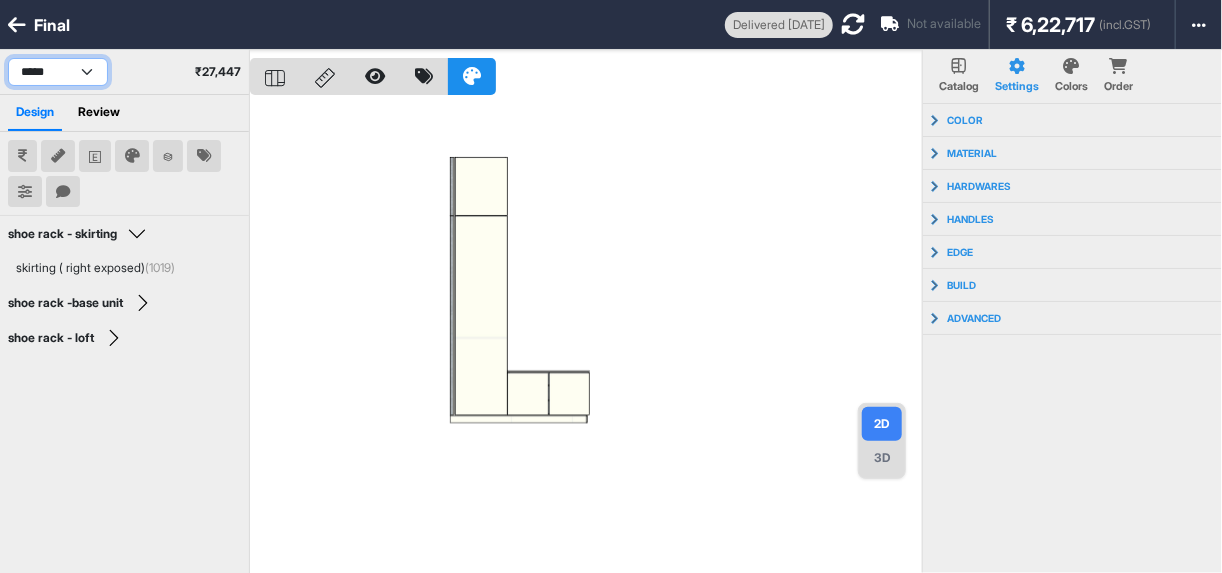 click on "**********" at bounding box center [58, 72] 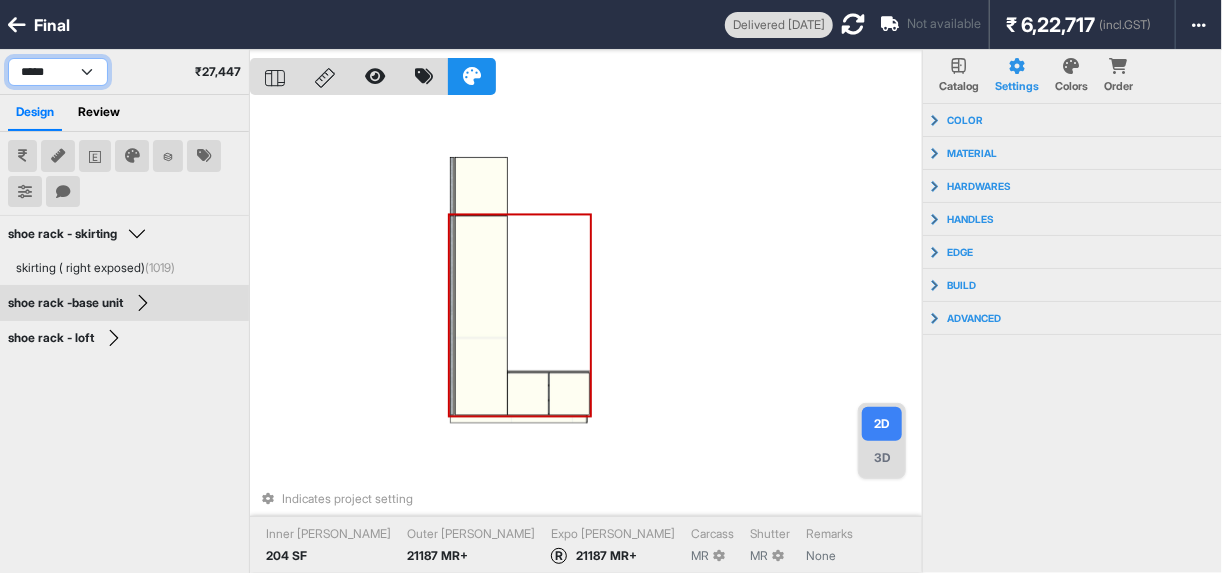 select on "****" 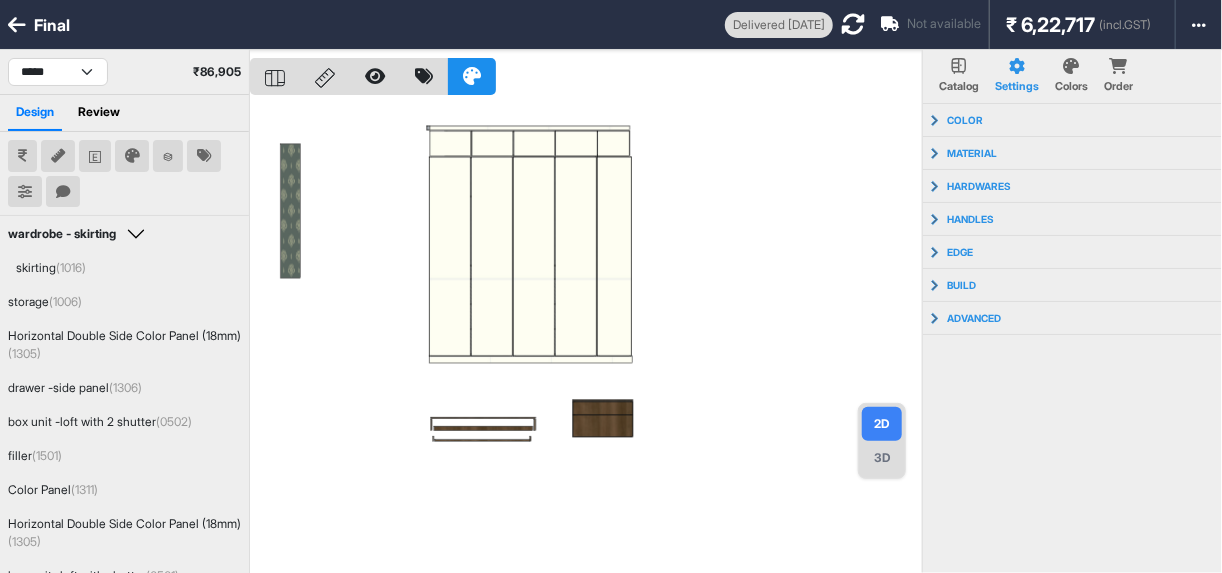 click at bounding box center [586, 336] 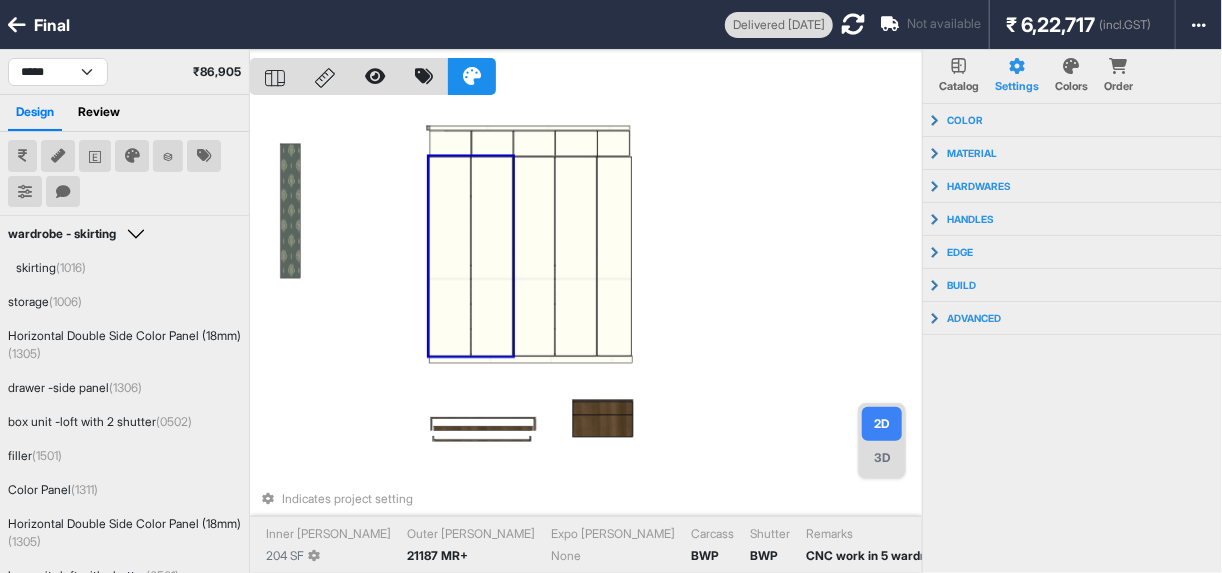 click at bounding box center (492, 257) 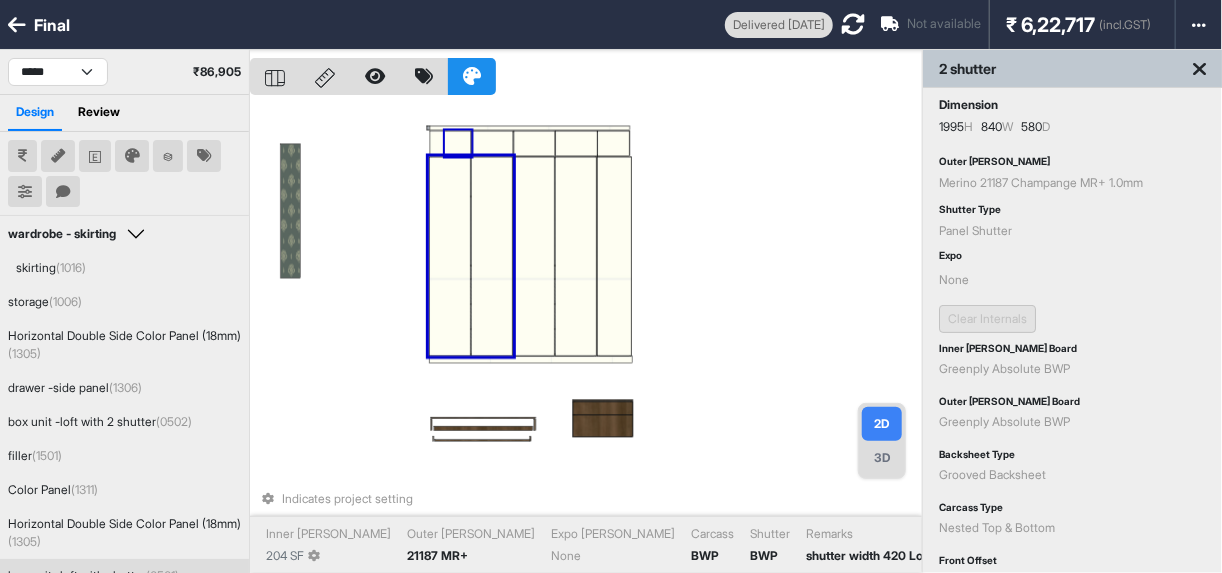 click at bounding box center [17, 25] 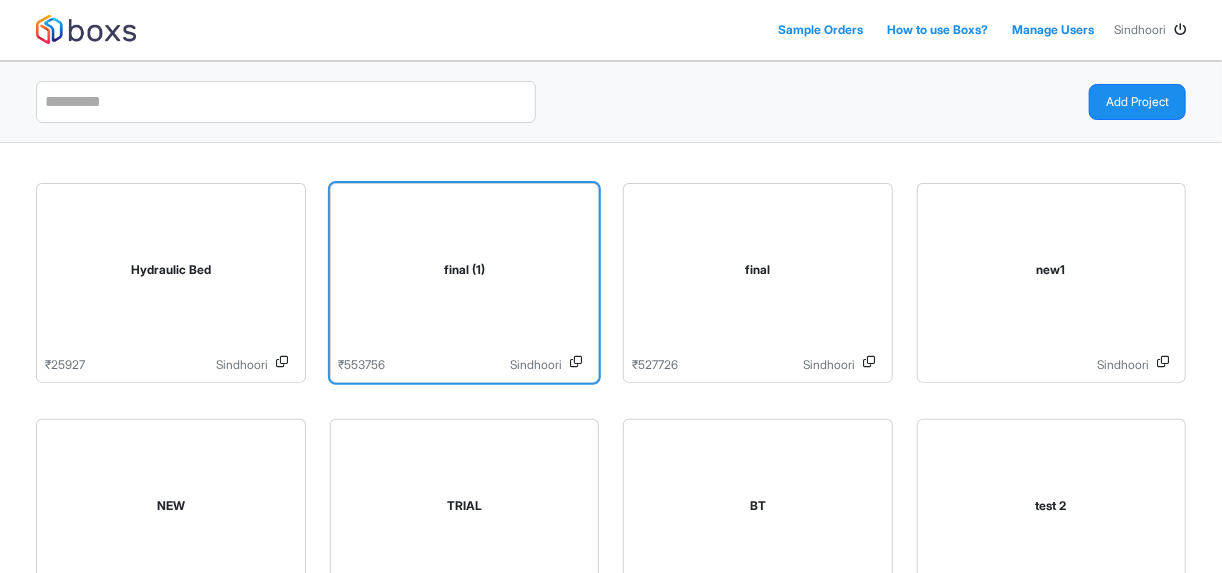 click on "final (1)" at bounding box center (465, 274) 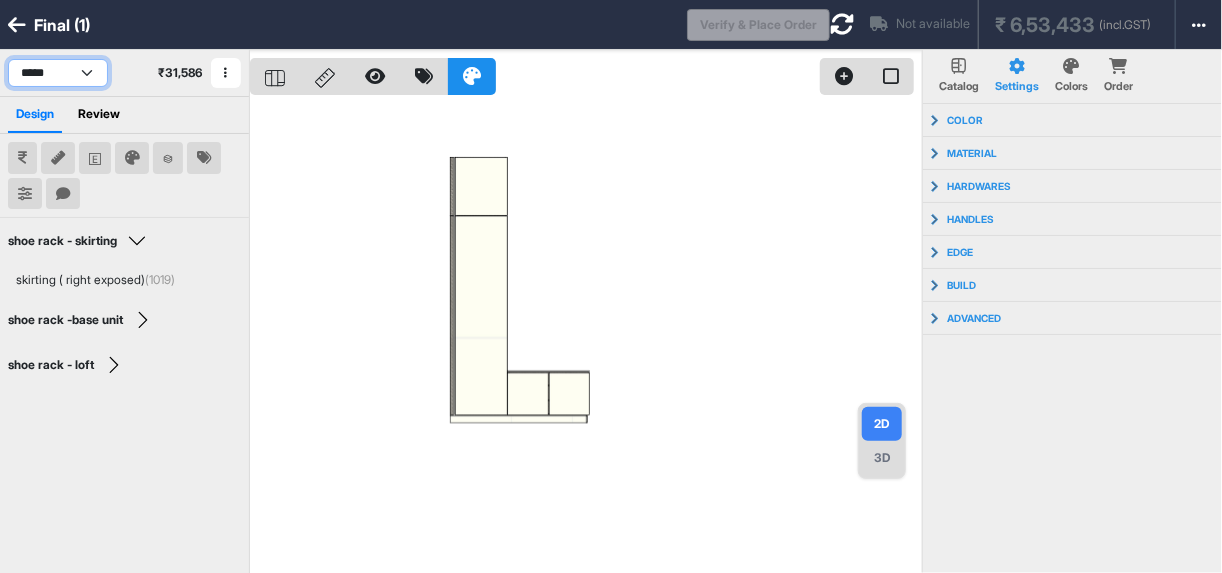 click on "**********" at bounding box center (58, 73) 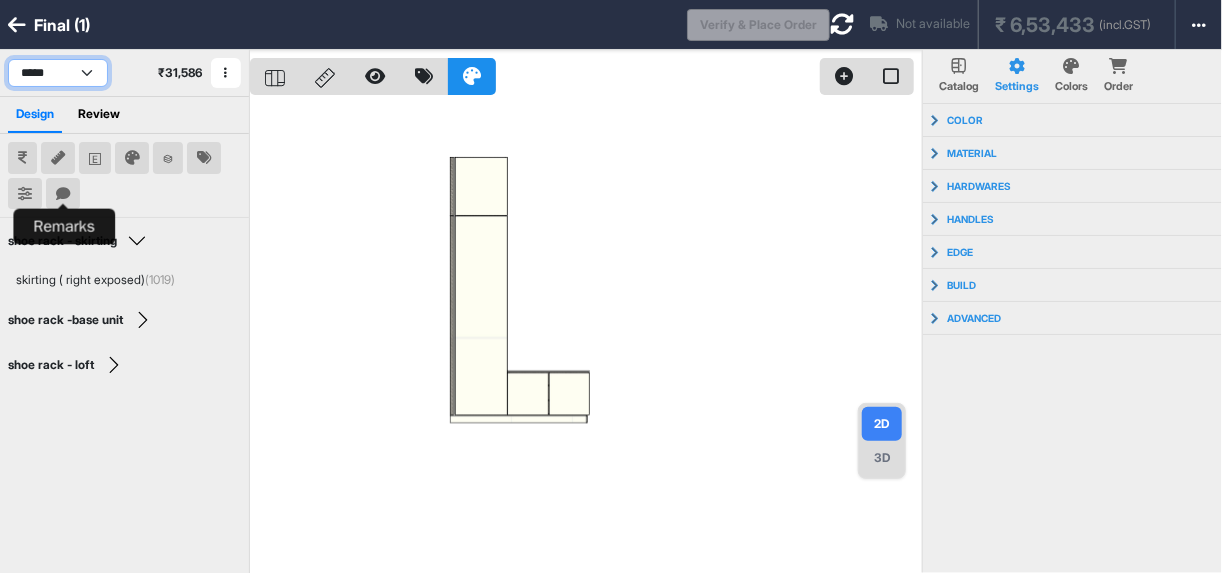select on "****" 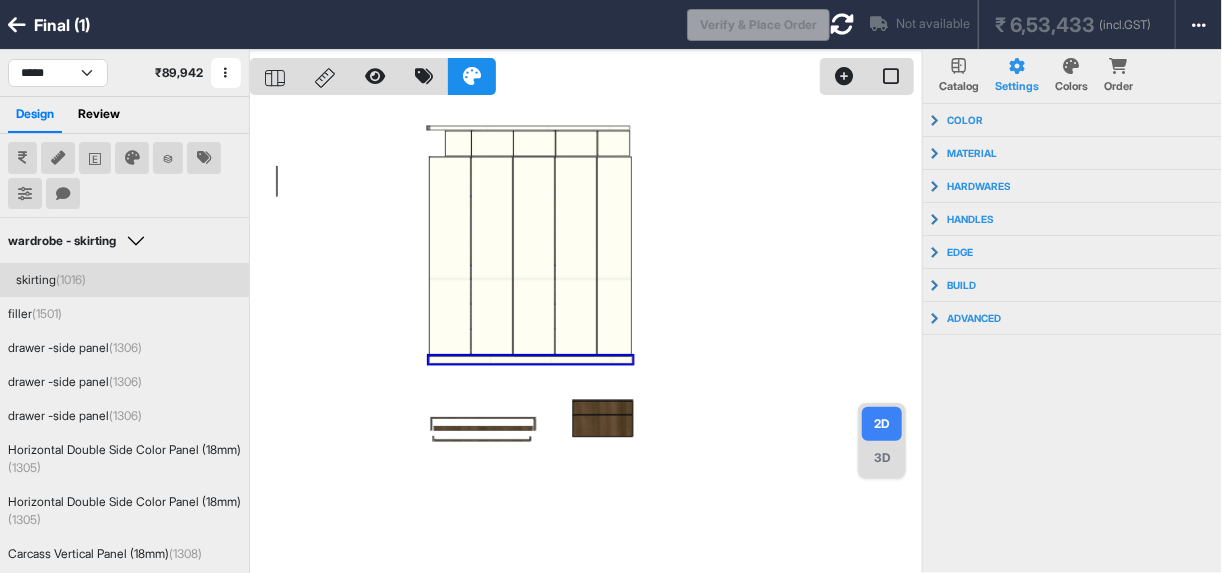 click at bounding box center (17, 25) 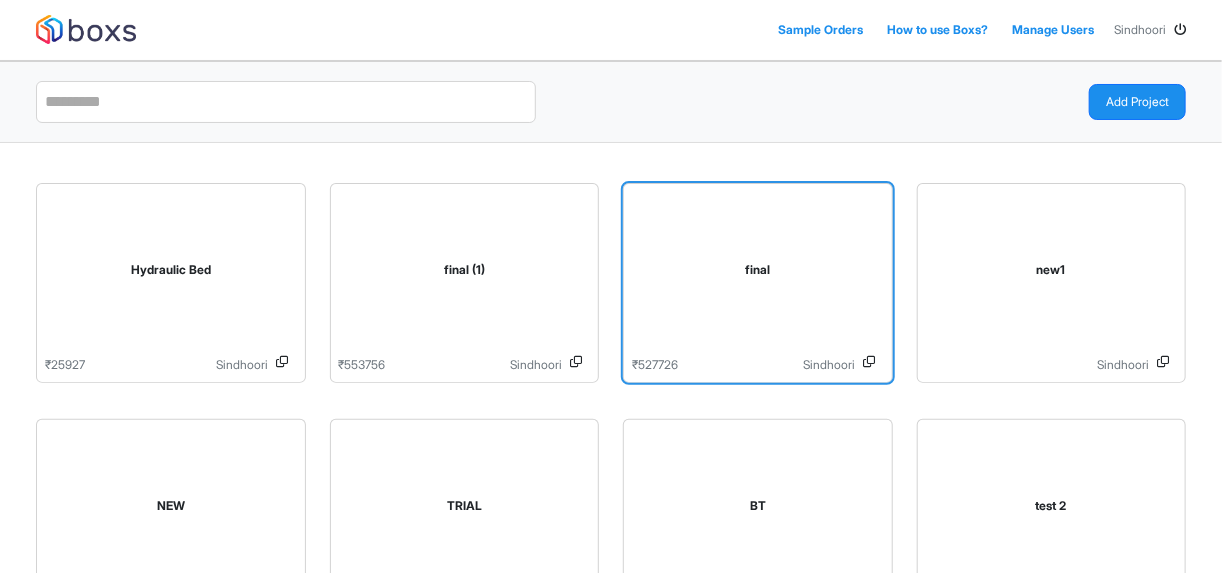 click on "final" at bounding box center [758, 274] 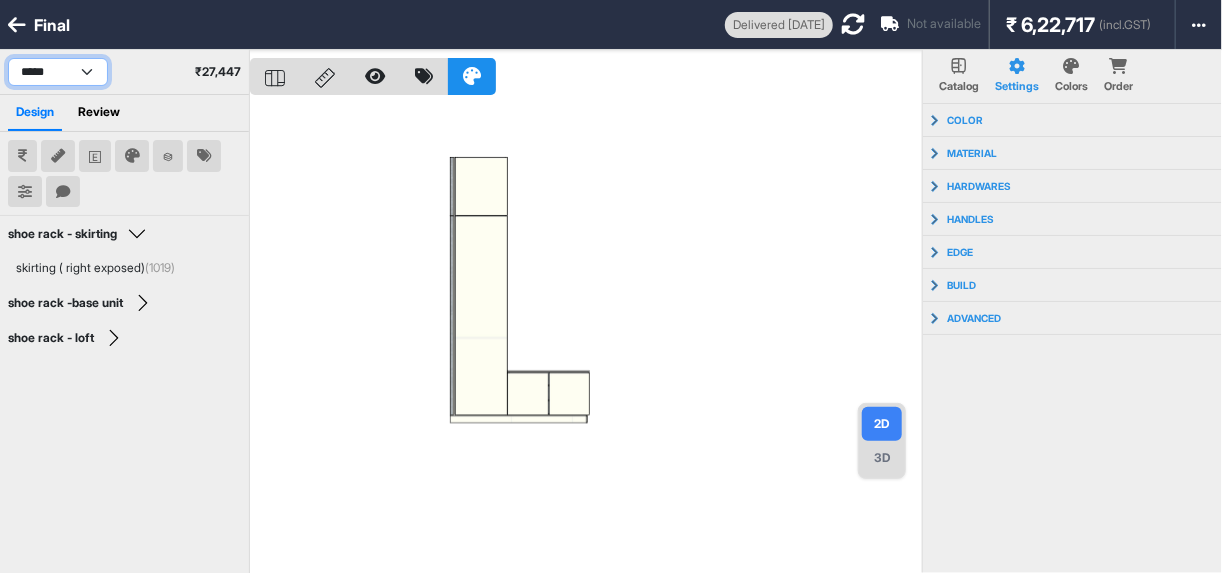 click on "**********" at bounding box center [58, 72] 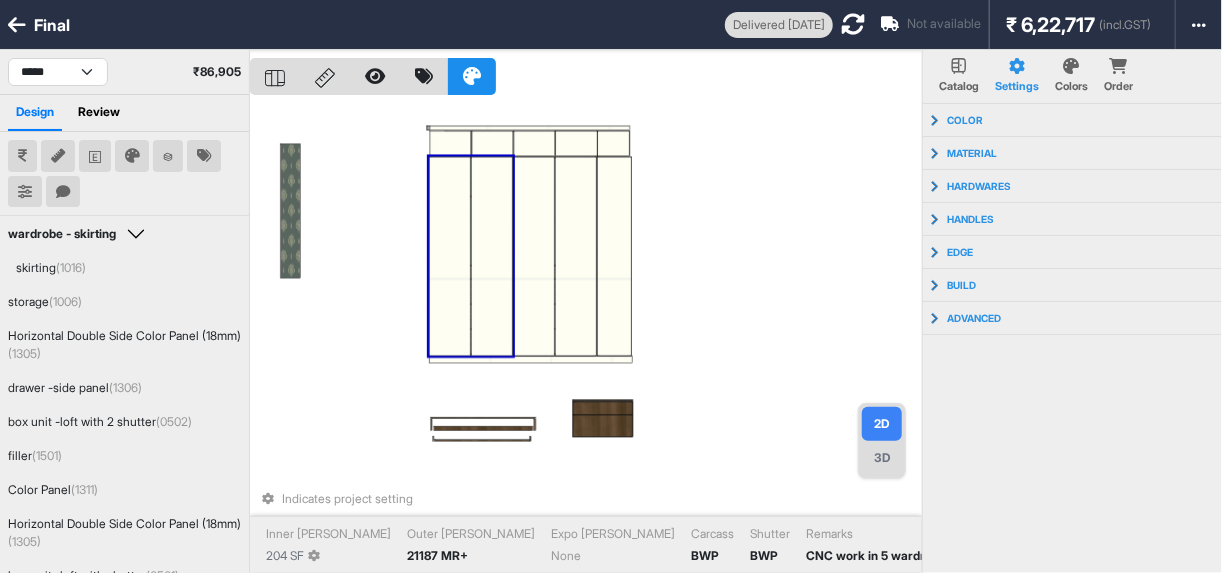 click at bounding box center [450, 257] 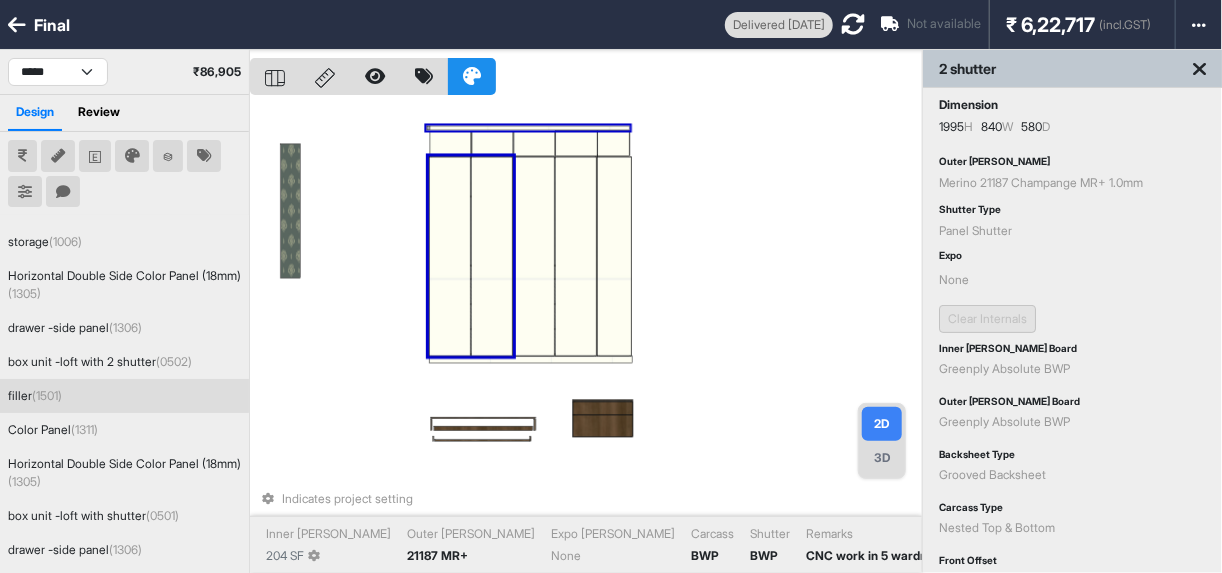 scroll, scrollTop: 76, scrollLeft: 0, axis: vertical 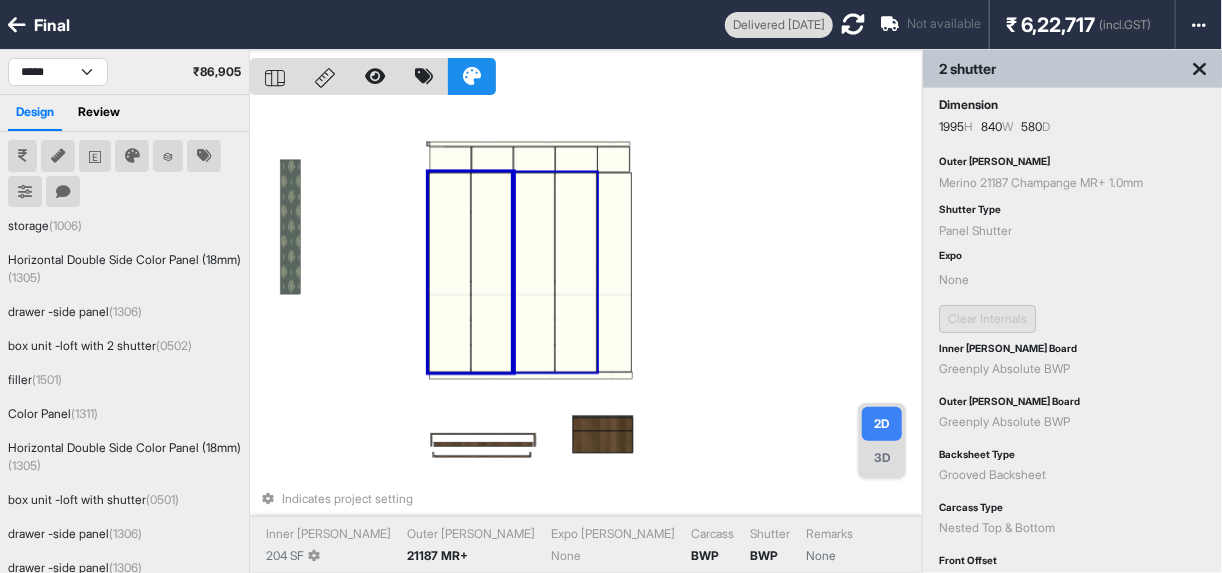 click on "Indicates project setting Inner Lam 204 SF Outer Lam 21187 MR+ Expo Lam None Carcass BWP Shutter BWP Remarks None" at bounding box center (586, 336) 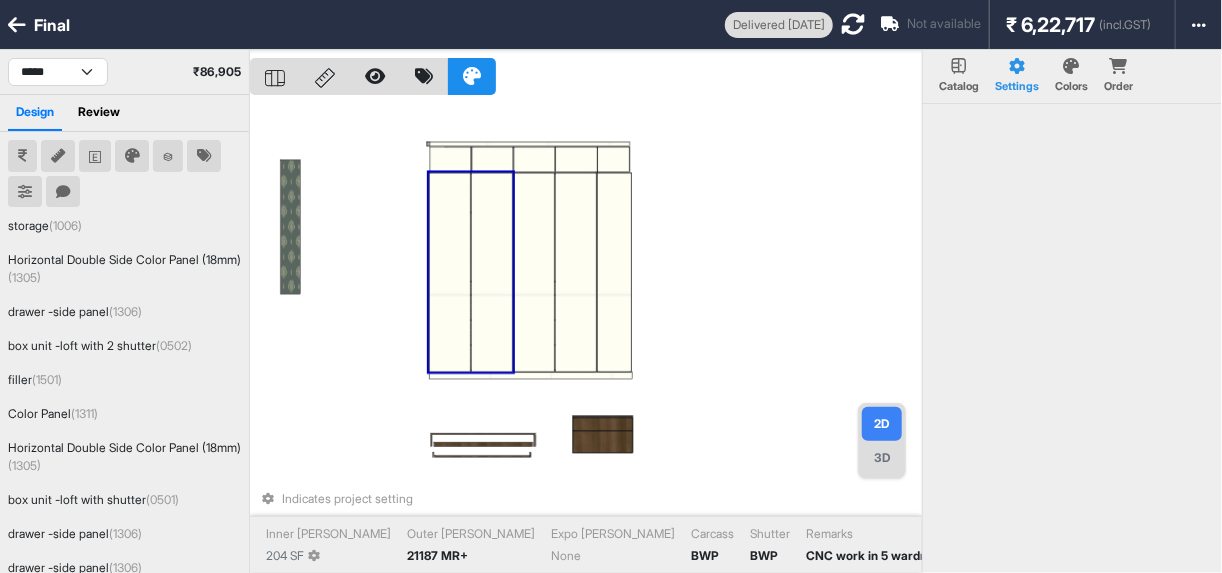 click at bounding box center [492, 273] 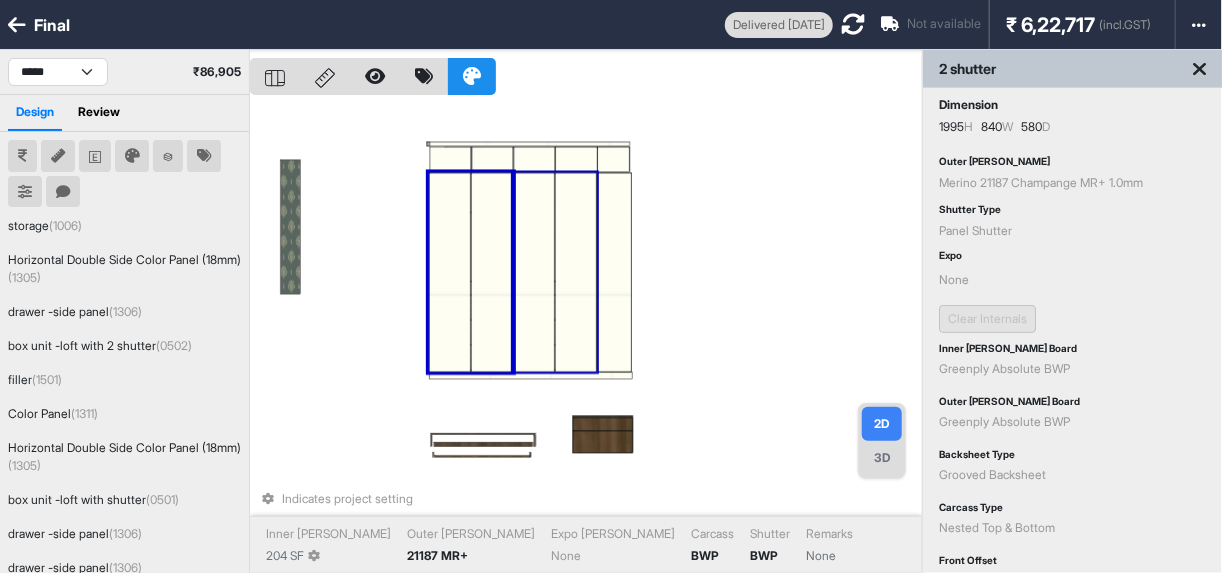 click at bounding box center (534, 273) 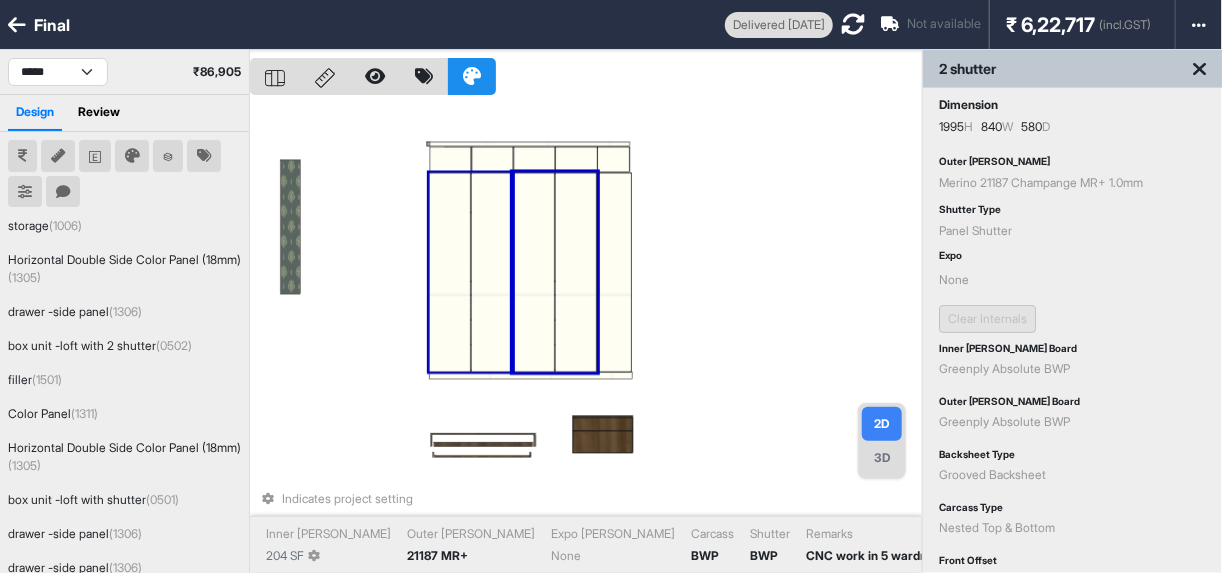 click at bounding box center [492, 273] 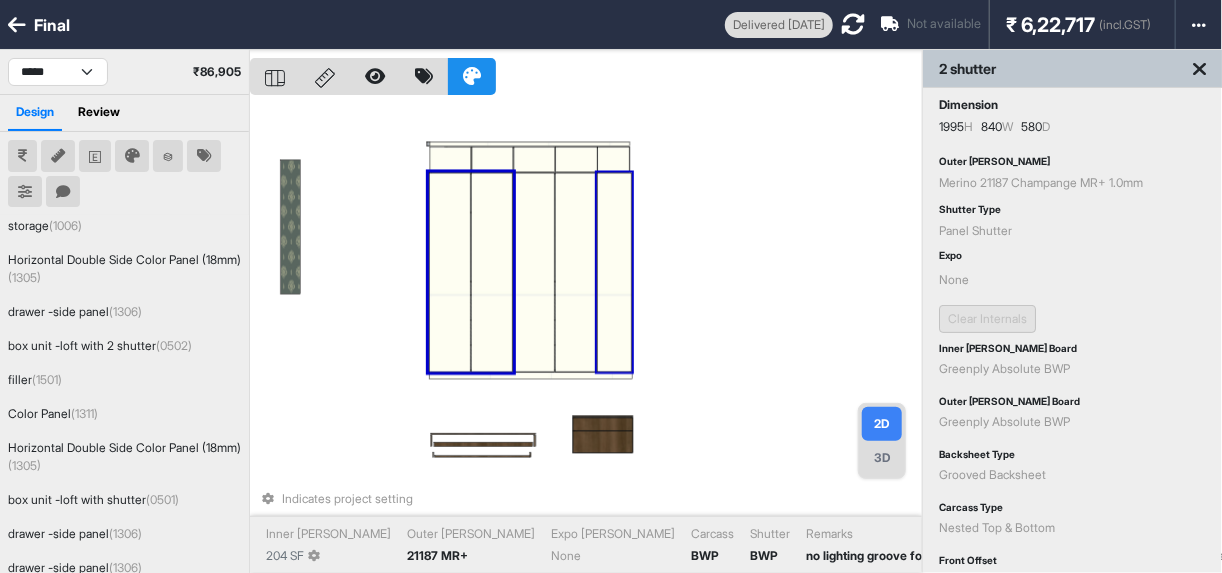 click at bounding box center [614, 273] 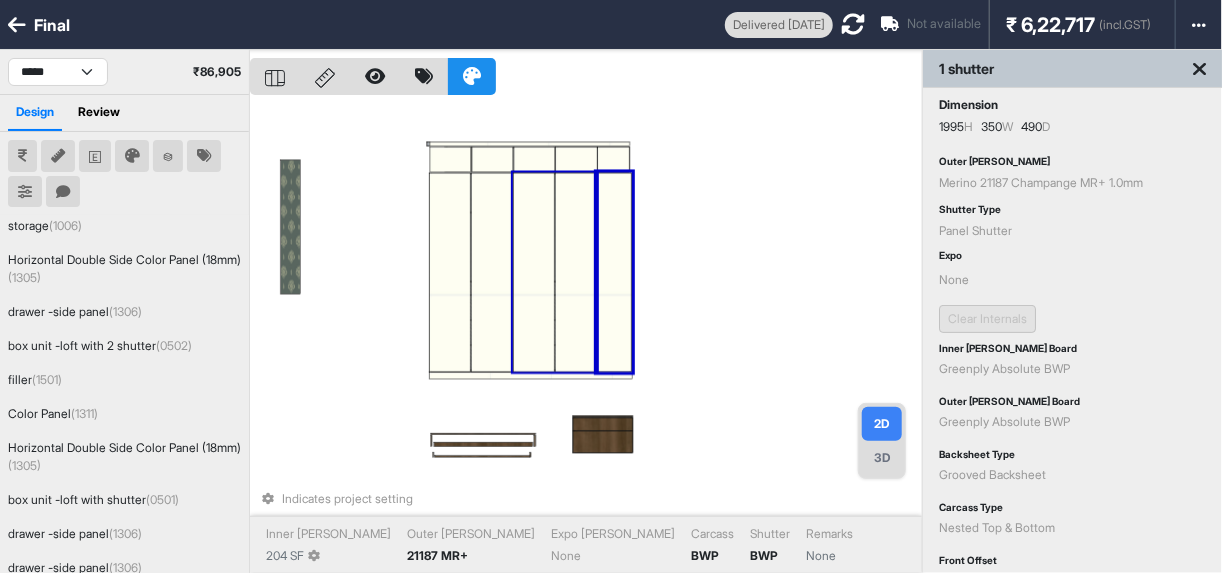click at bounding box center [576, 273] 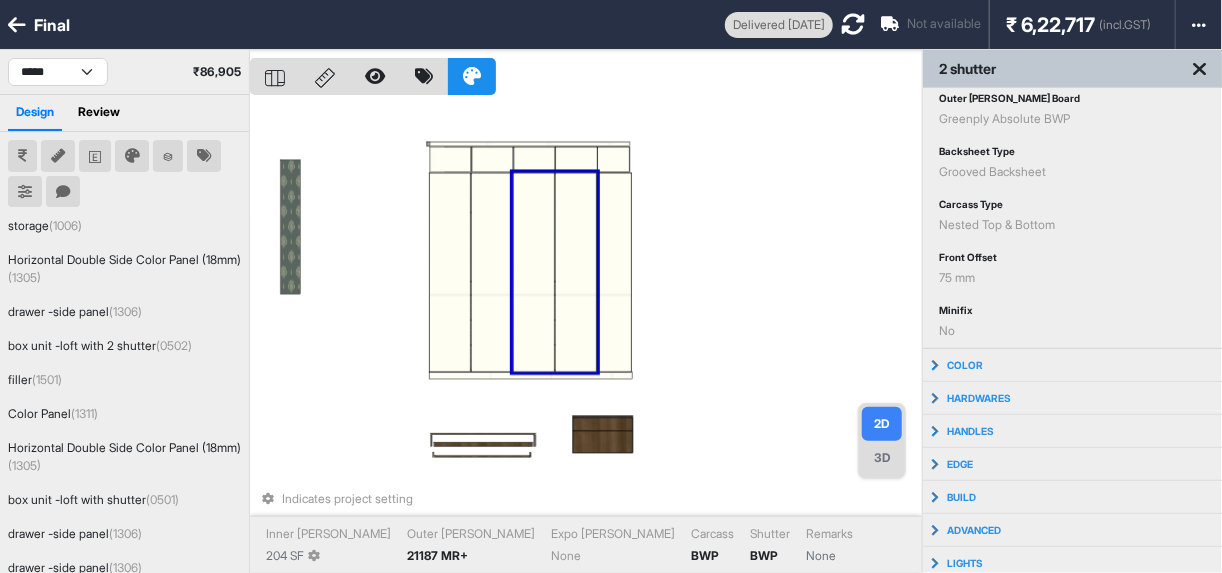 scroll, scrollTop: 160, scrollLeft: 0, axis: vertical 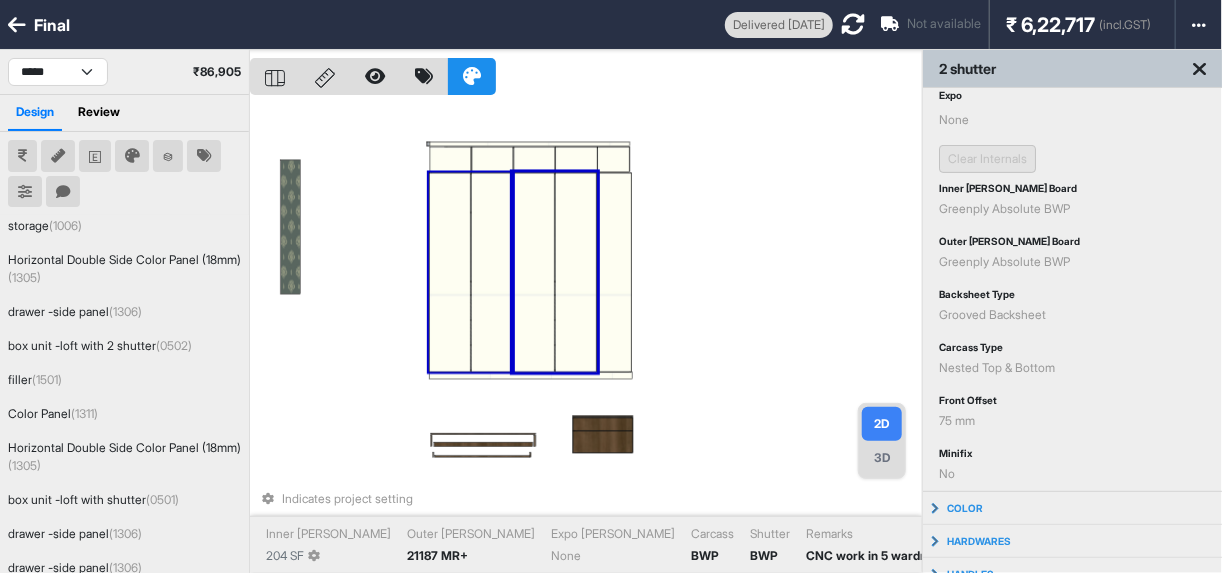 click at bounding box center (450, 273) 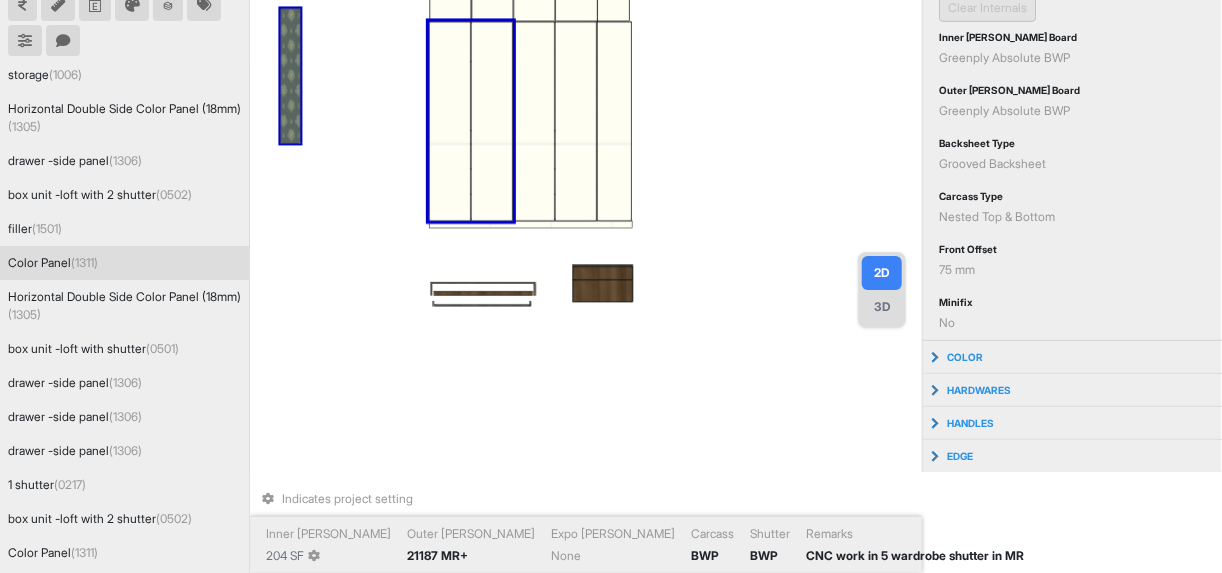 scroll, scrollTop: 160, scrollLeft: 0, axis: vertical 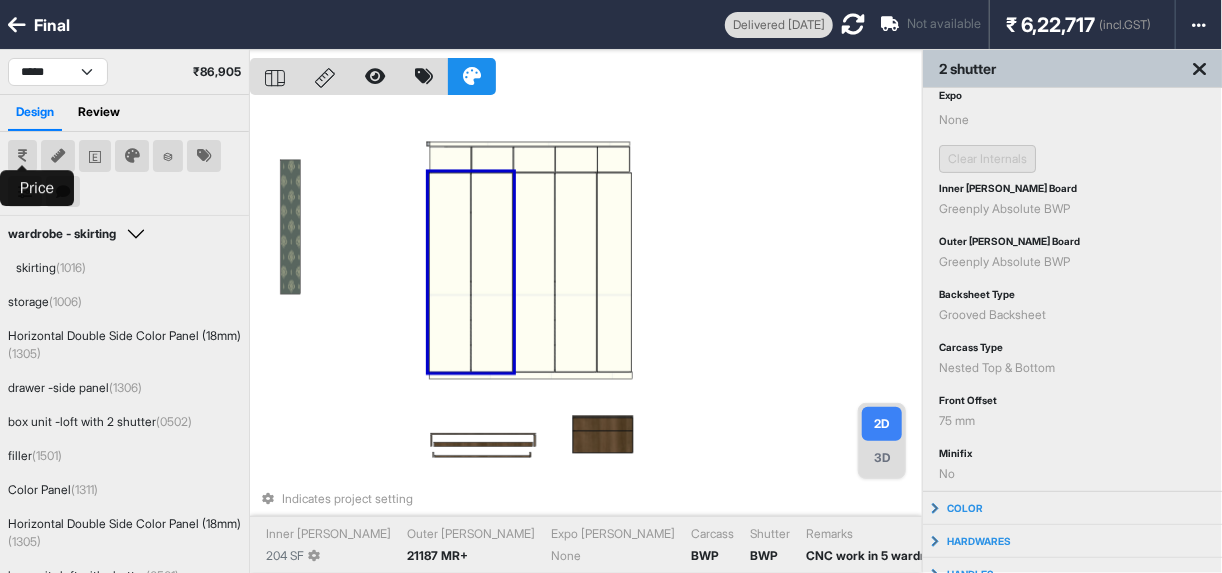 click at bounding box center [22, 156] 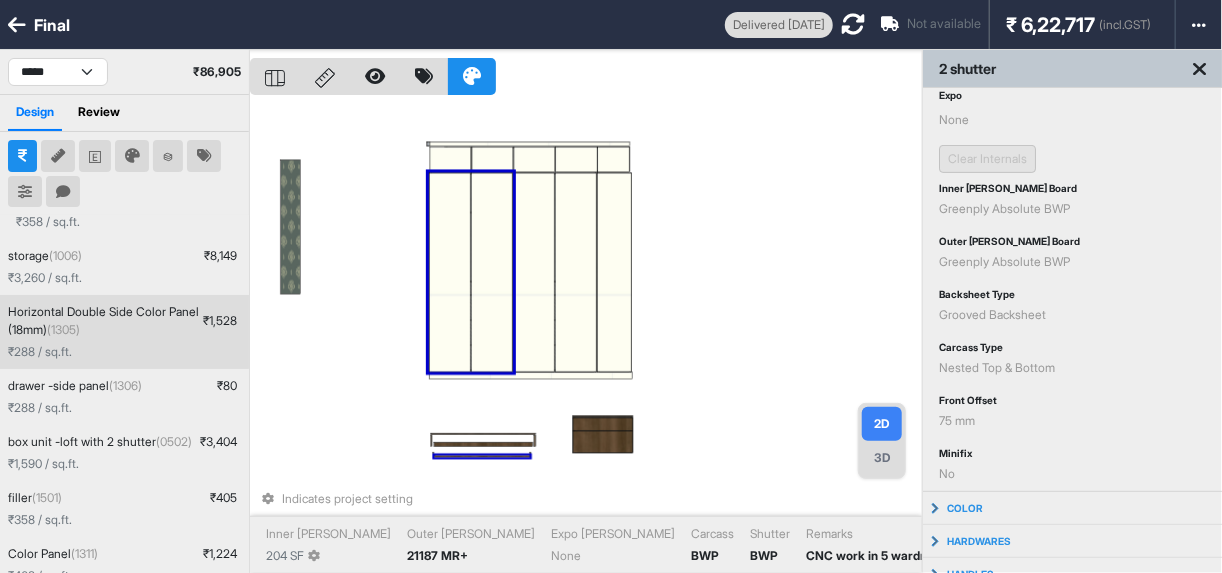 scroll, scrollTop: 240, scrollLeft: 0, axis: vertical 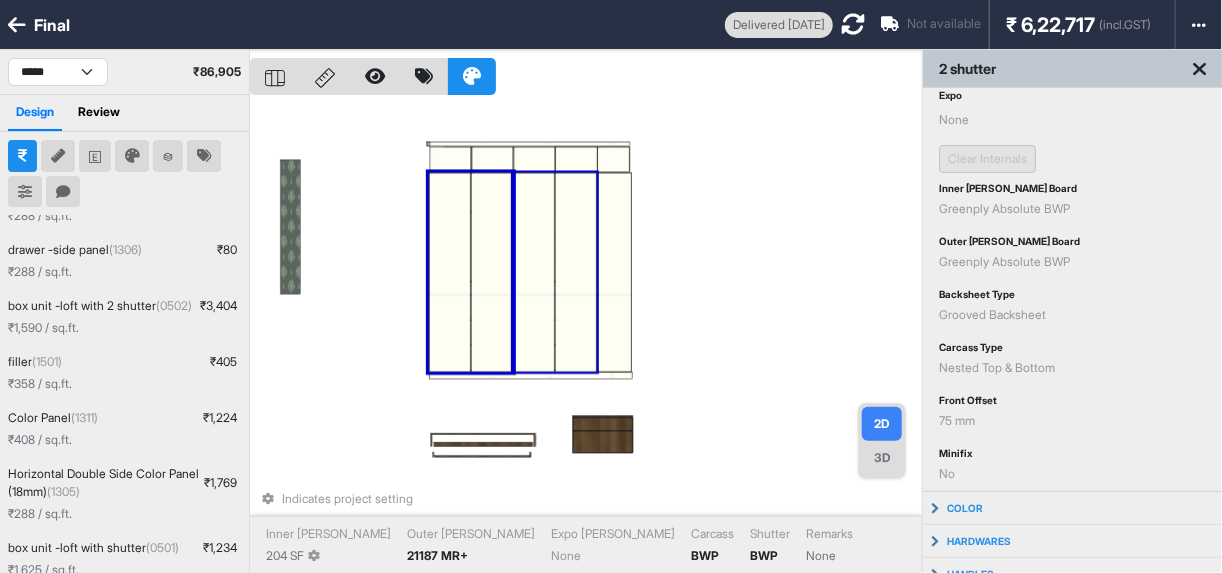 click on "Indicates project setting Inner Lam 204 SF Outer Lam 21187 MR+ Expo Lam None Carcass BWP Shutter BWP Remarks None" at bounding box center [586, 336] 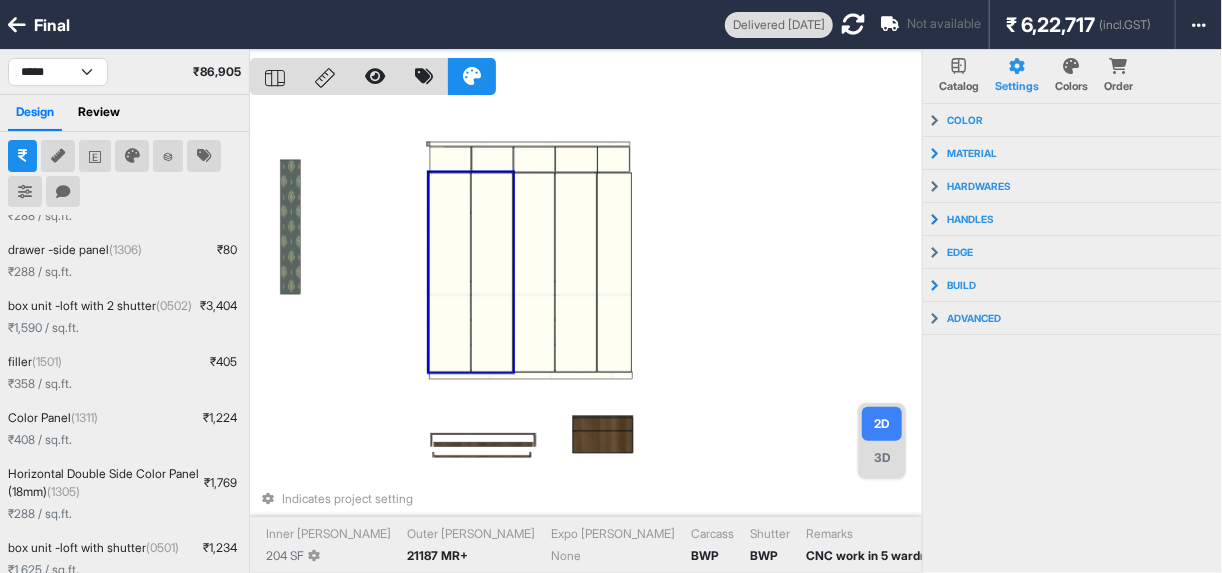 click at bounding box center (450, 273) 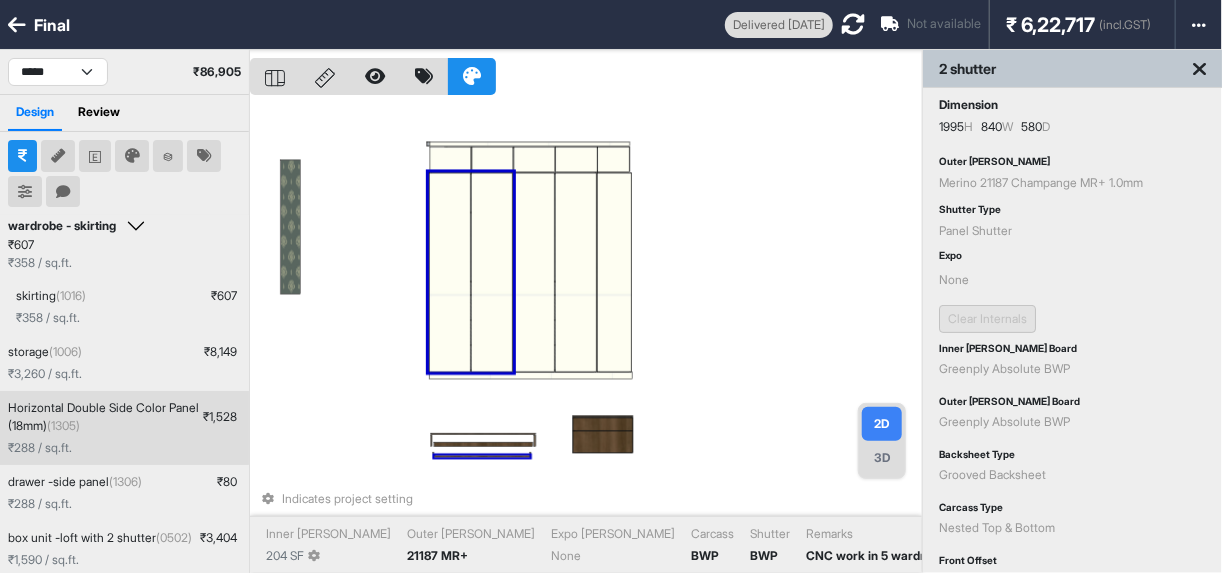 scroll, scrollTop: 0, scrollLeft: 0, axis: both 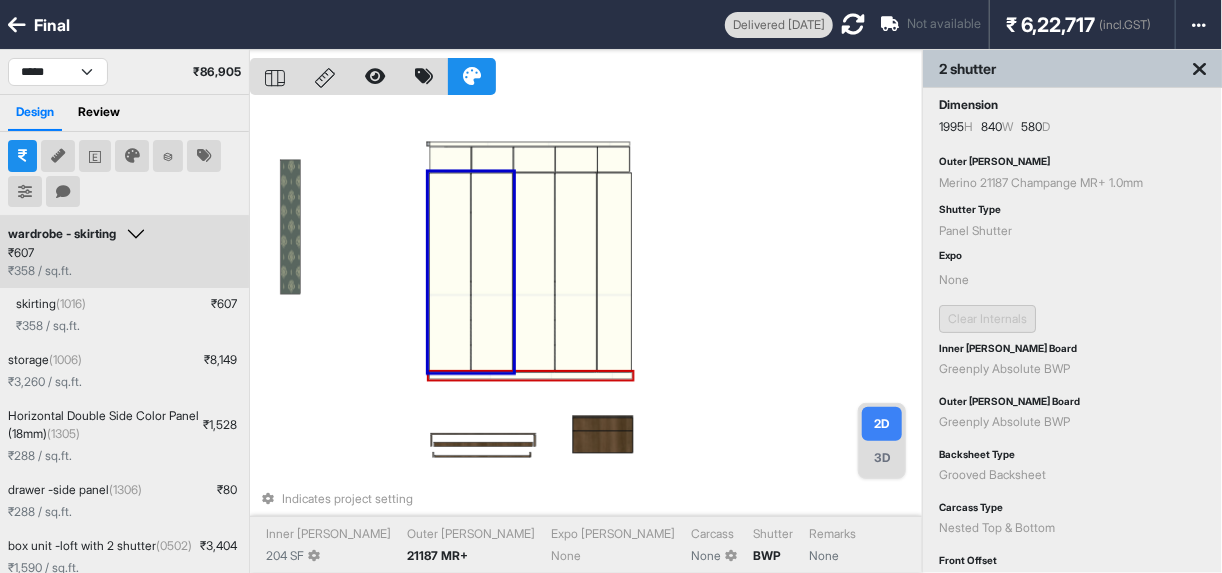 click at bounding box center [531, 376] 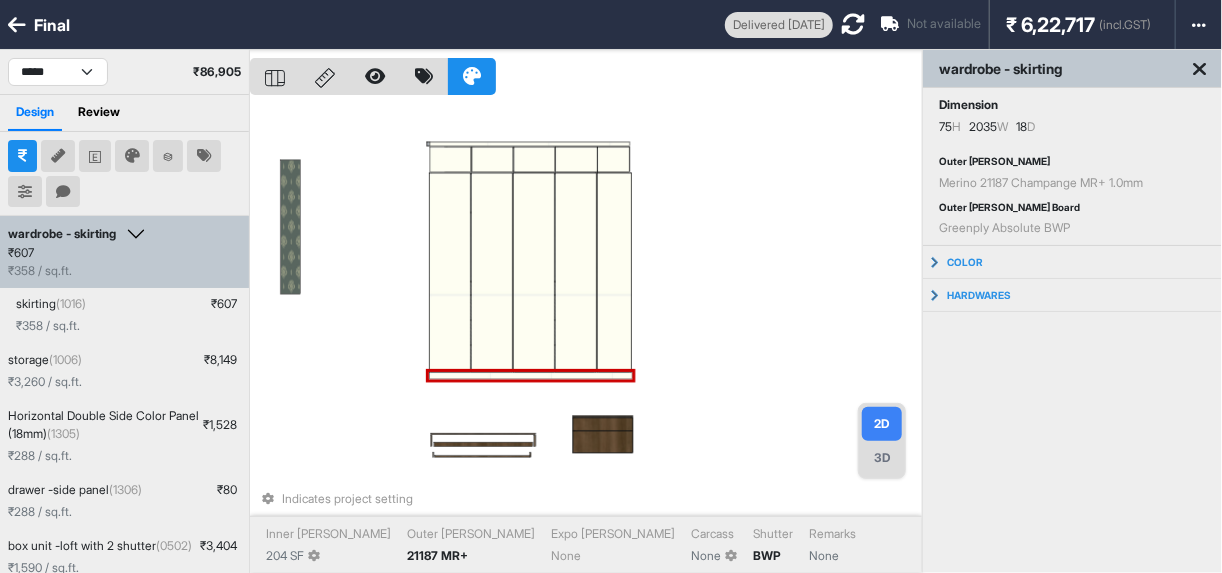 click at bounding box center [531, 376] 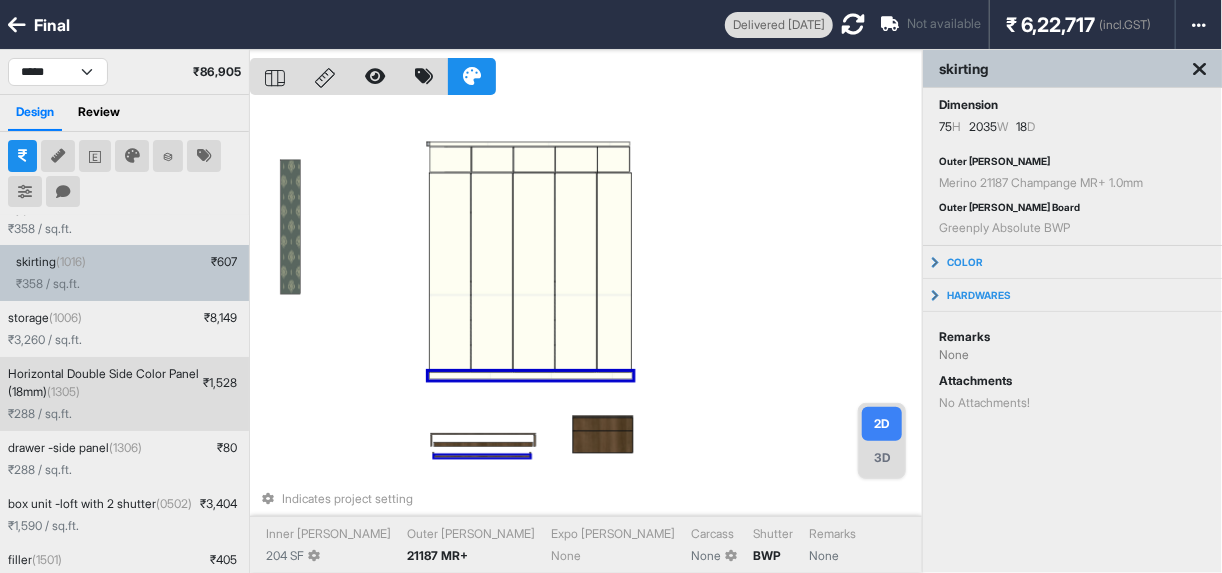 scroll, scrollTop: 0, scrollLeft: 0, axis: both 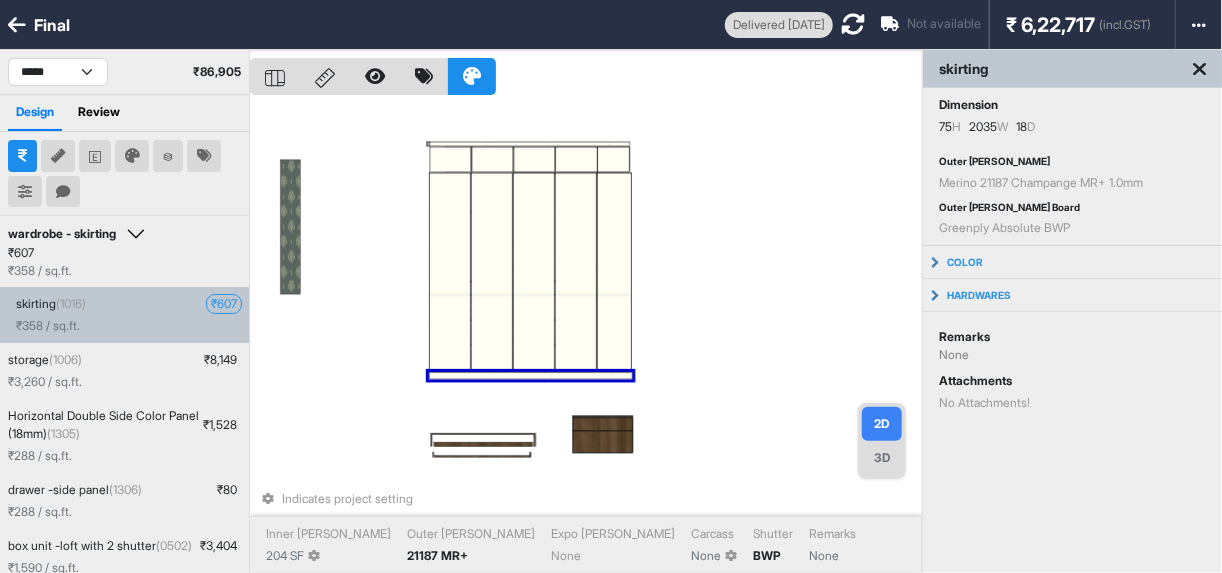 click on "₹ 607" at bounding box center (224, 304) 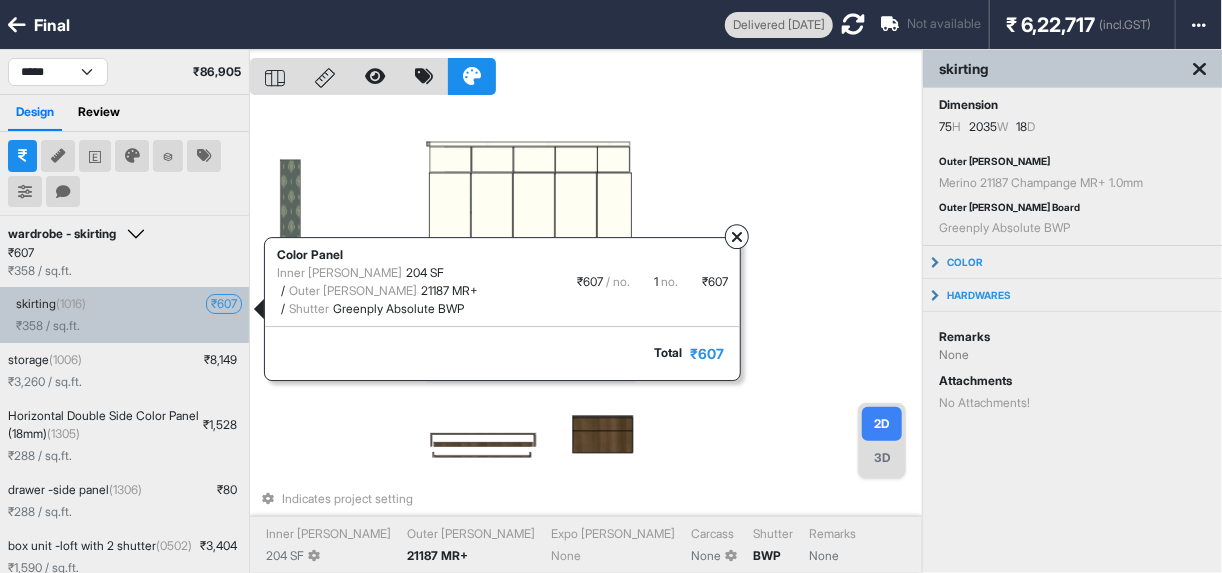 click on "Total" at bounding box center [668, 353] 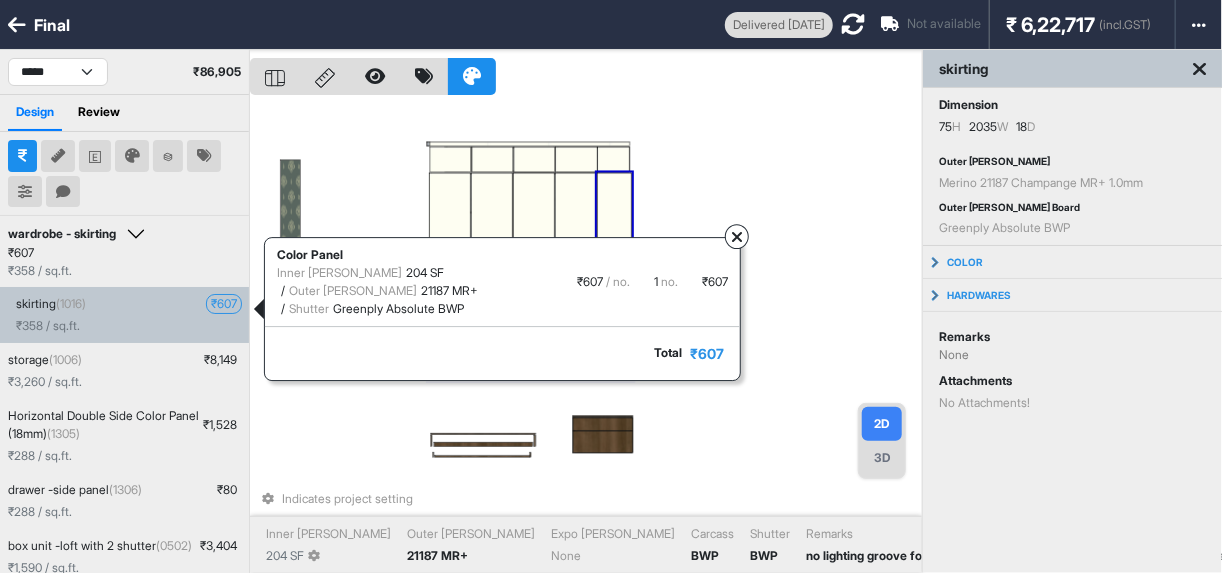 click at bounding box center (737, 237) 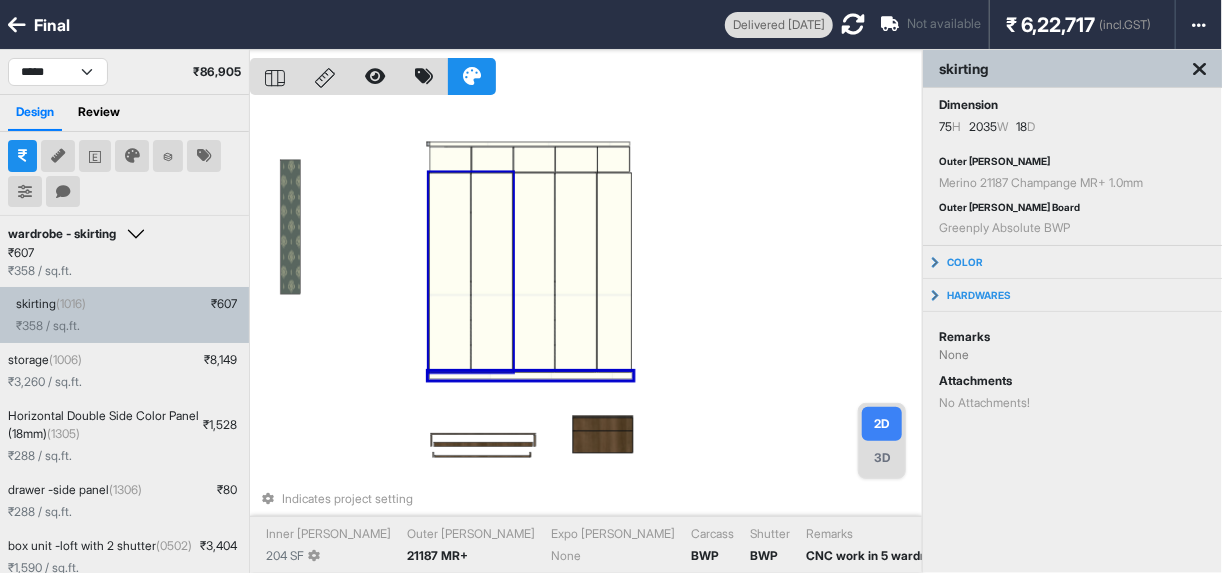 click at bounding box center [450, 273] 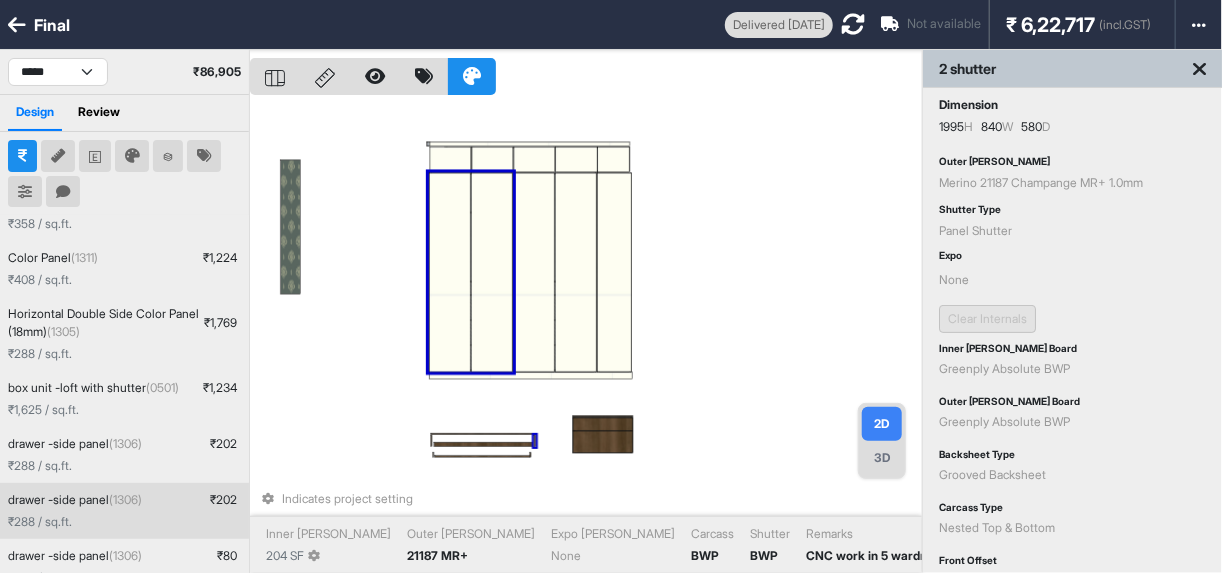 scroll, scrollTop: 522, scrollLeft: 0, axis: vertical 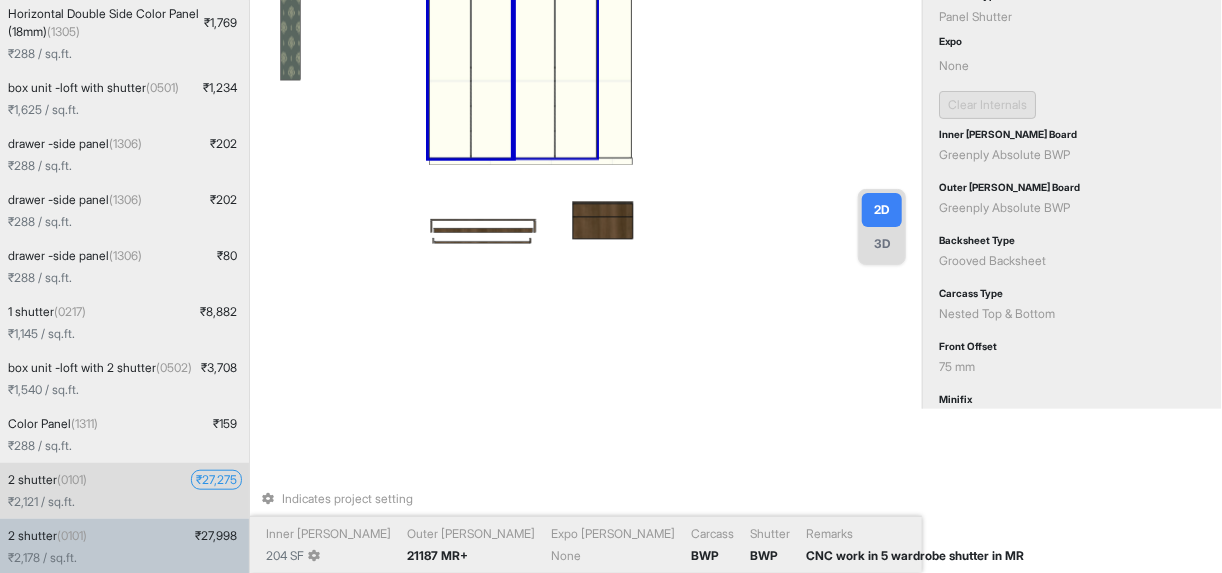 click on "₹ 27,275" at bounding box center [216, 480] 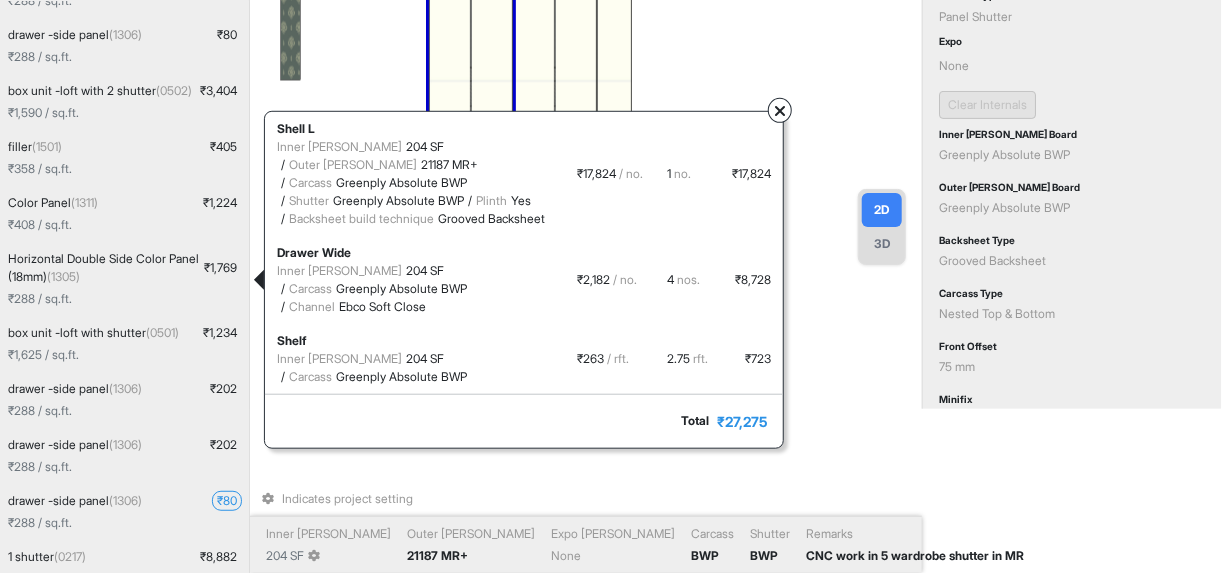 scroll, scrollTop: 202, scrollLeft: 0, axis: vertical 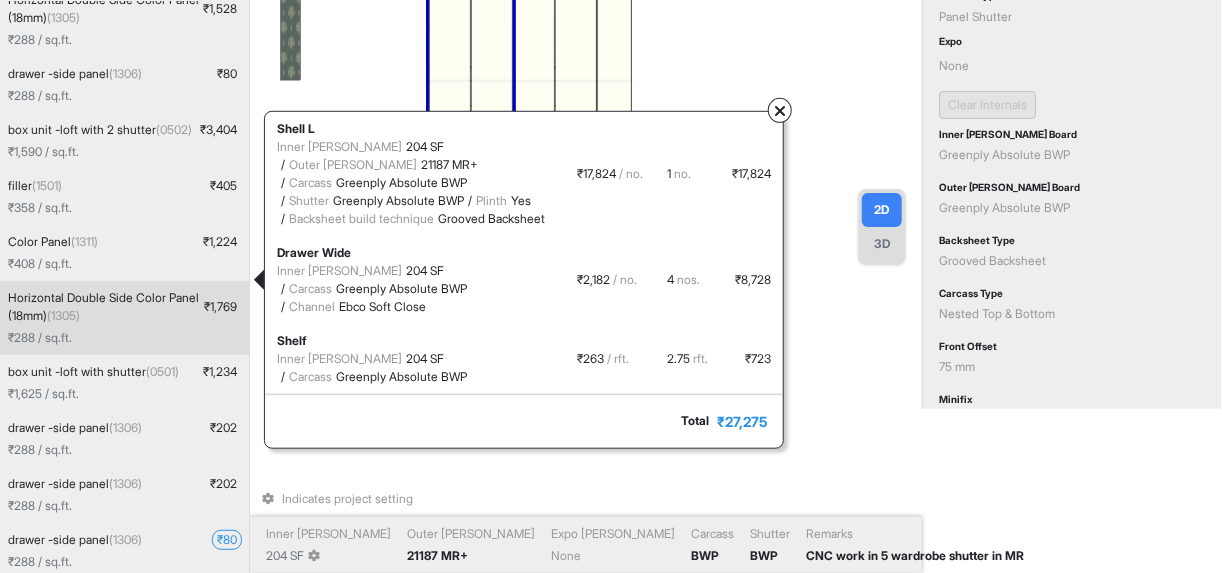 click on "Horizontal Double Side Color Panel (18mm)  (1305)" at bounding box center (104, 307) 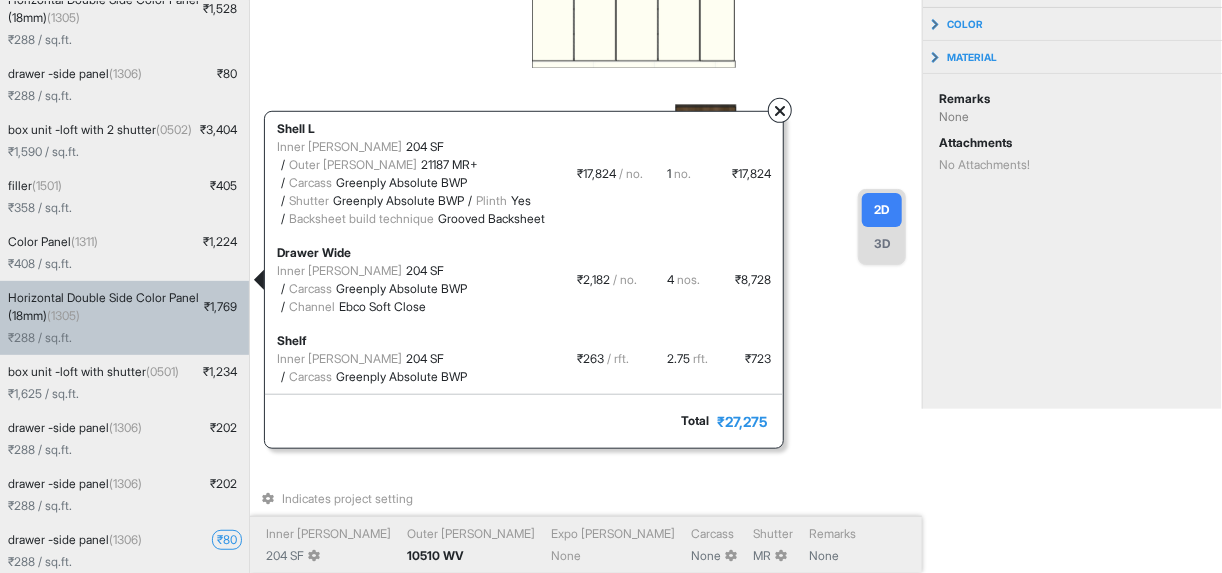 click at bounding box center (780, 111) 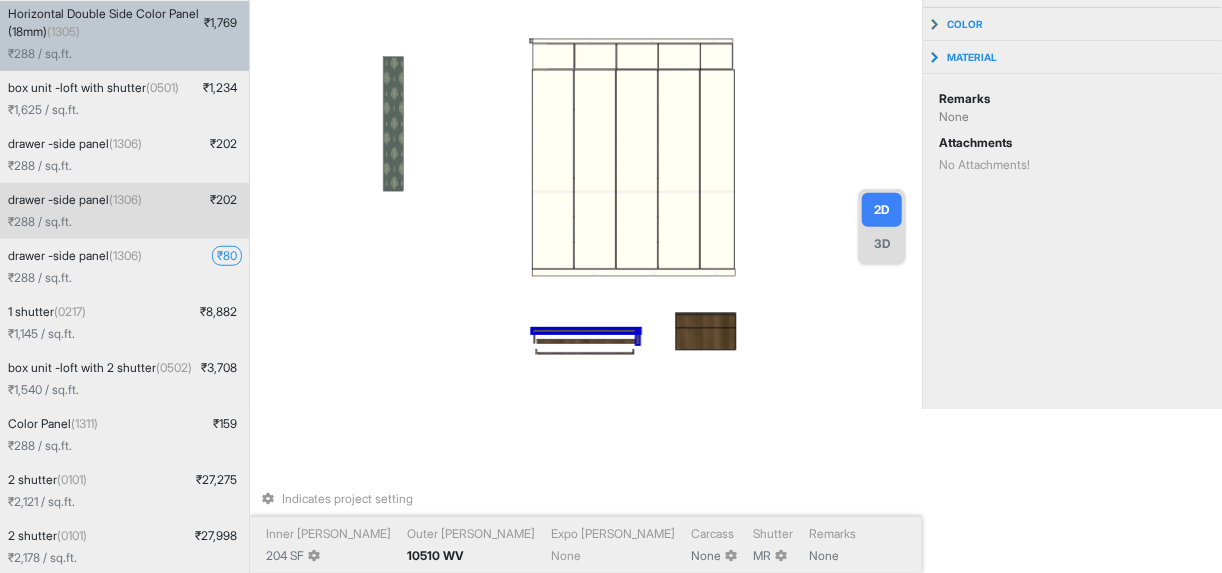 scroll, scrollTop: 522, scrollLeft: 0, axis: vertical 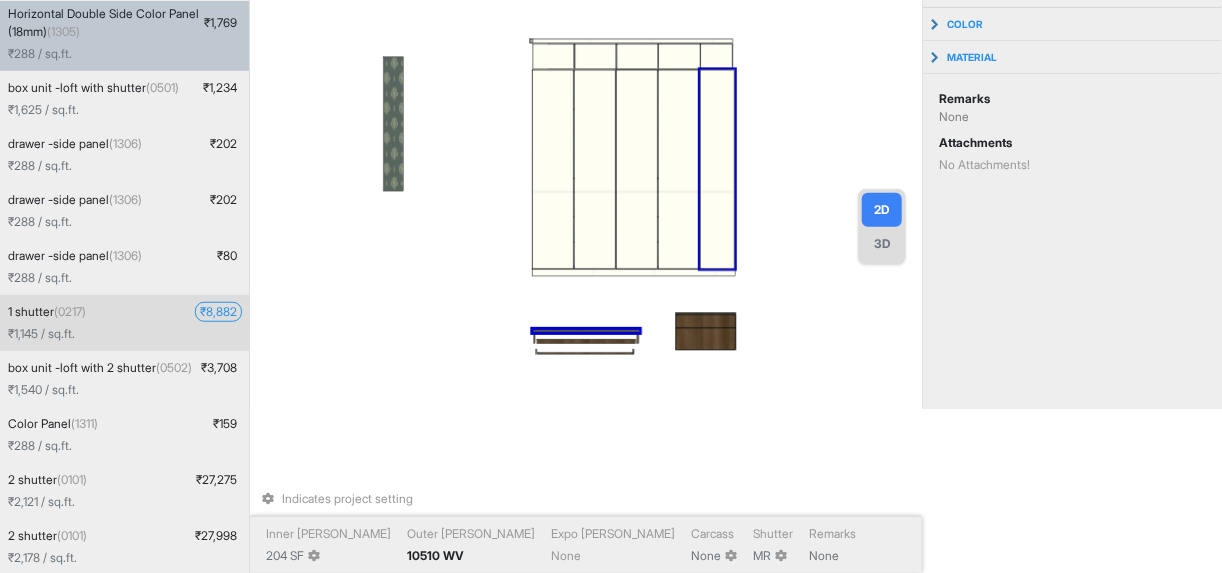 click on "₹ 8,882" at bounding box center [218, 312] 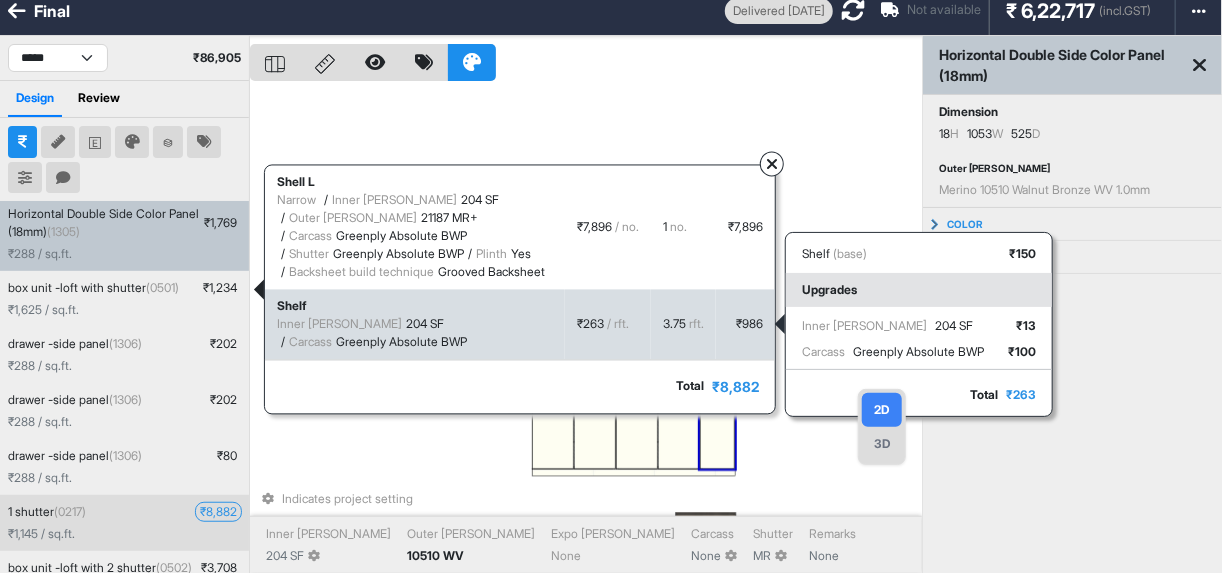 scroll, scrollTop: 0, scrollLeft: 0, axis: both 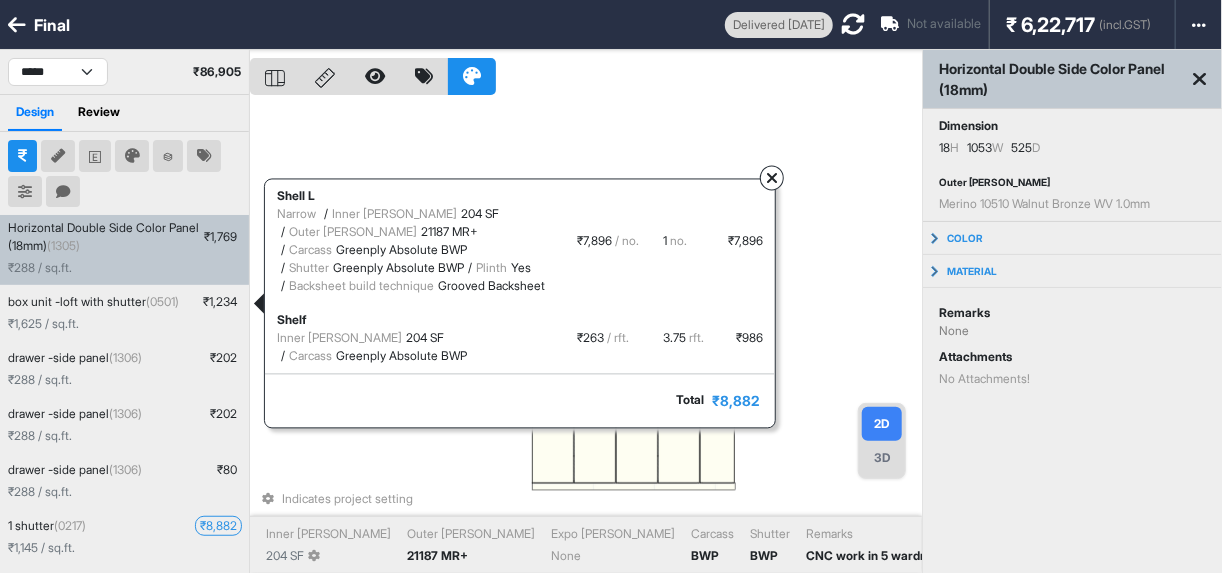 click at bounding box center [772, 179] 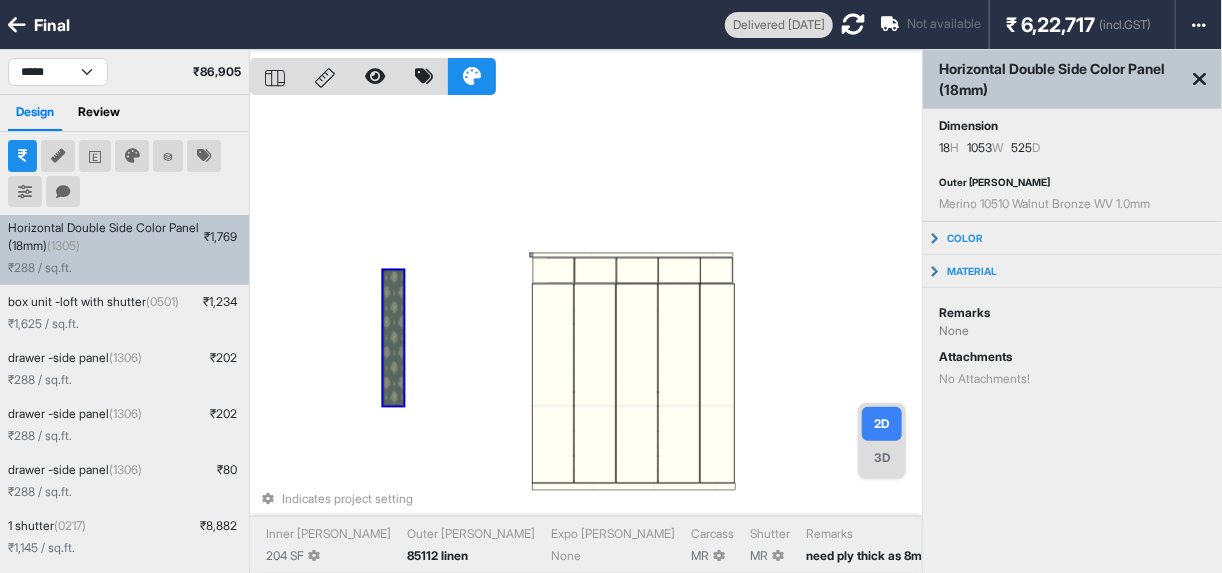 click at bounding box center [393, 337] 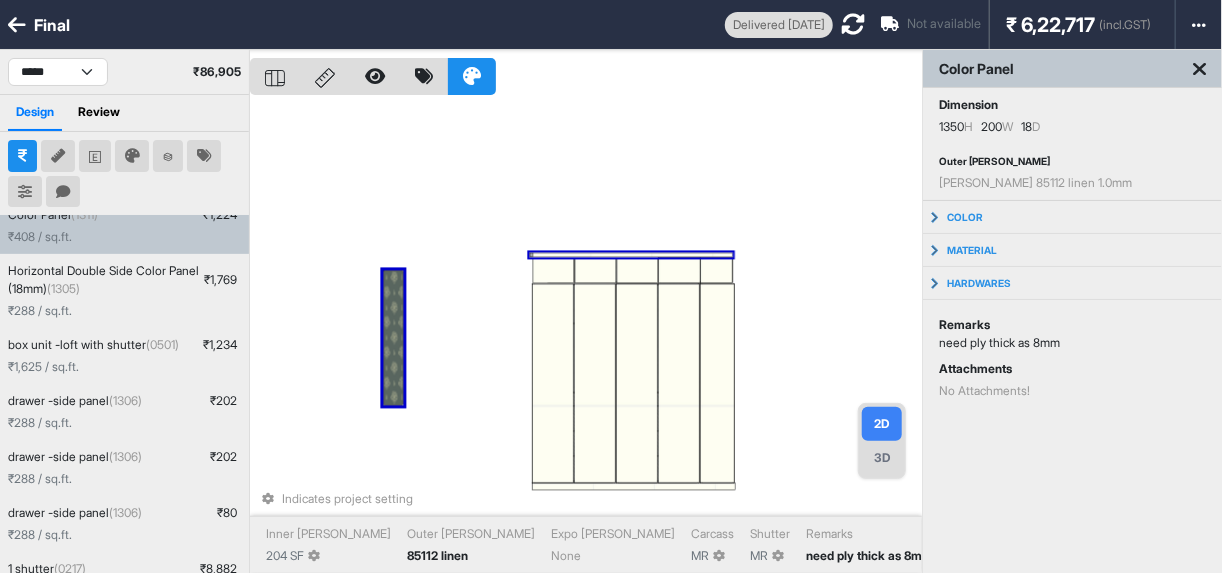 scroll, scrollTop: 522, scrollLeft: 0, axis: vertical 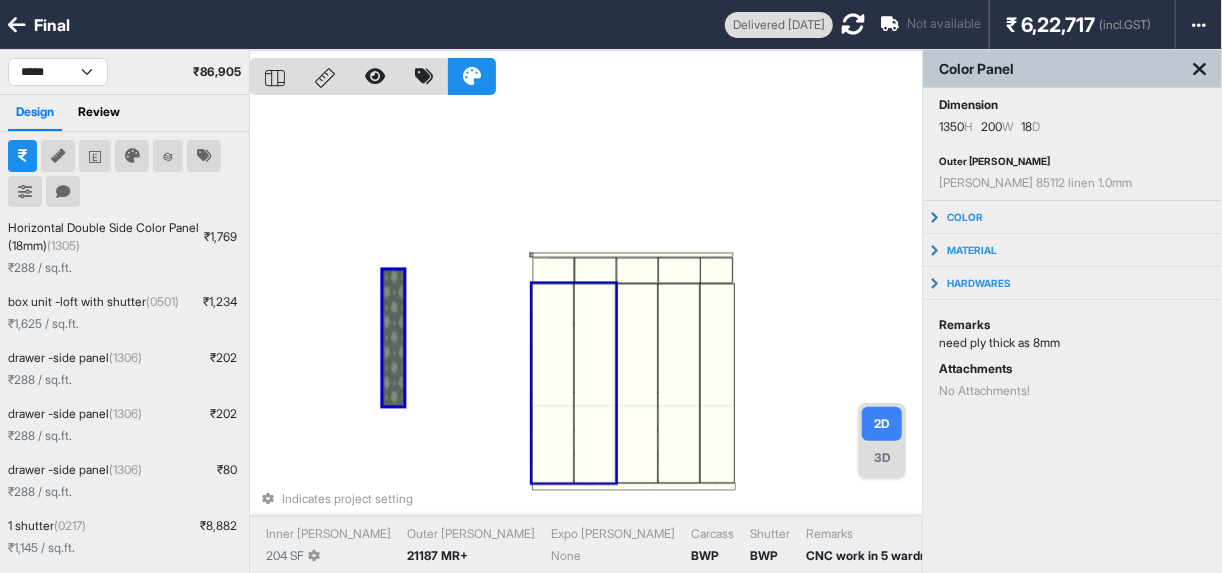 click at bounding box center (595, 383) 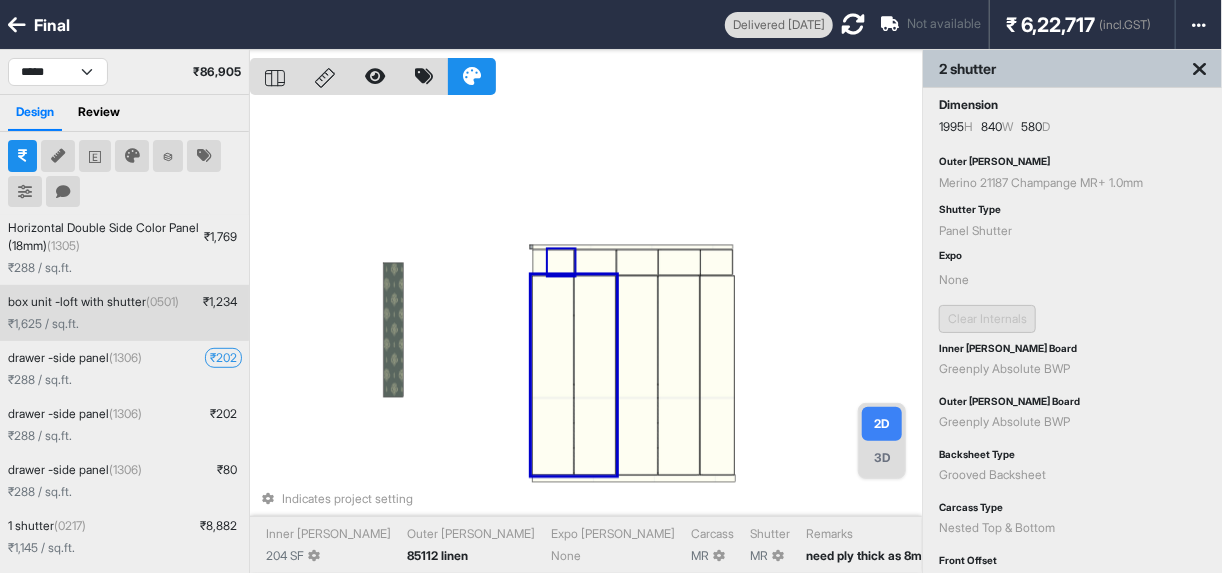 scroll, scrollTop: 442, scrollLeft: 0, axis: vertical 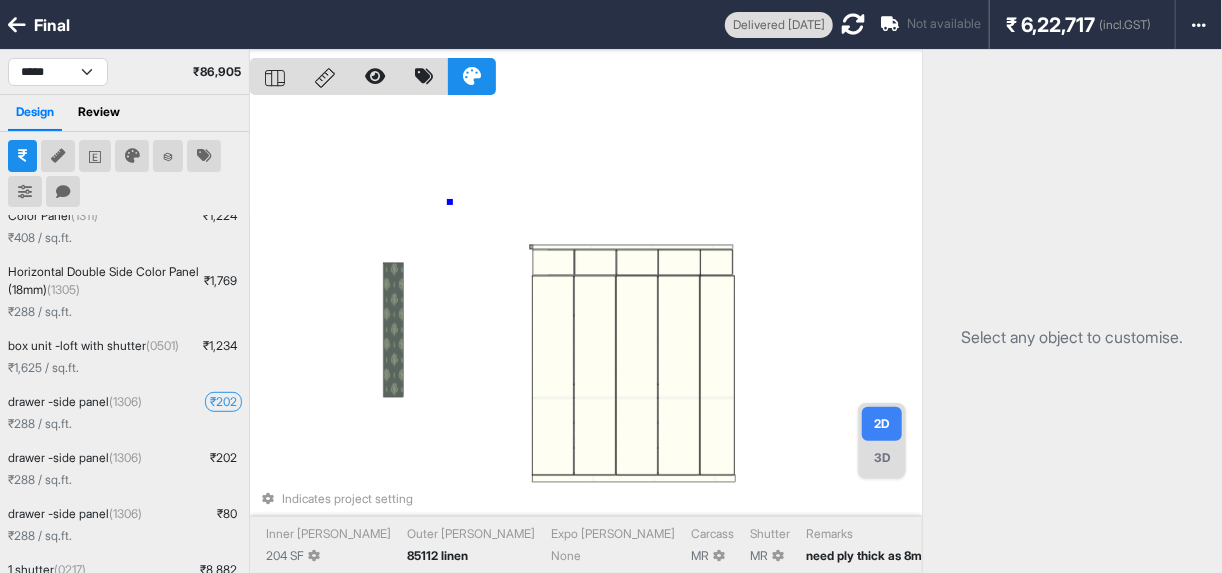 click on "Indicates project setting Inner Lam 204 SF Outer Lam 85112 linen Expo Lam None Carcass MR Shutter MR Remarks need ply thick as 8mm" at bounding box center [586, 336] 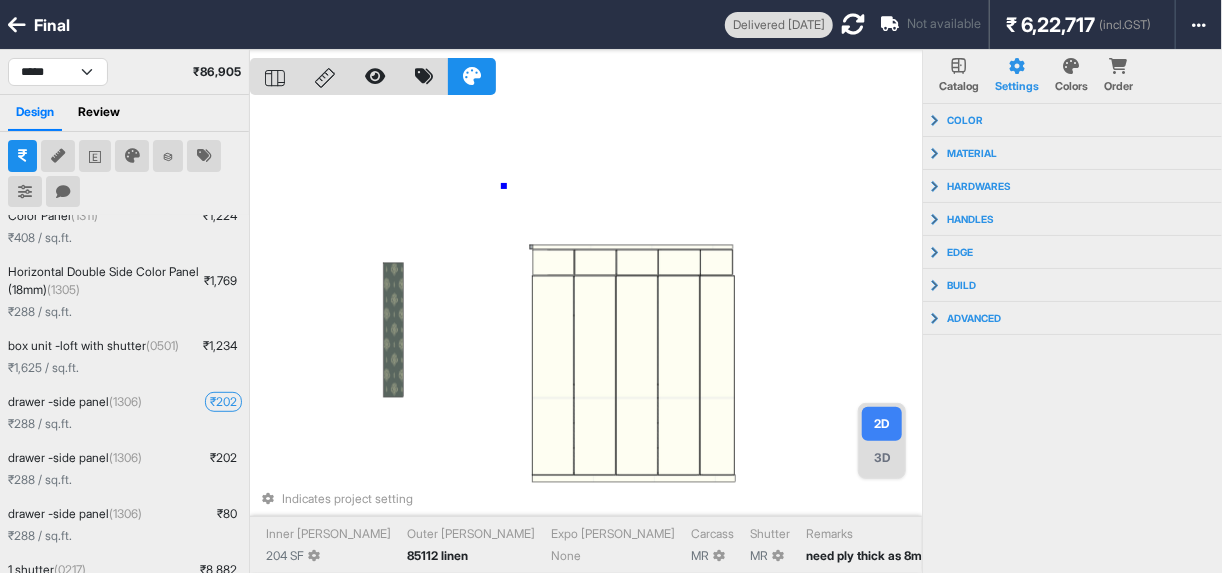 click on "Indicates project setting Inner Lam 204 SF Outer Lam 85112 linen Expo Lam None Carcass MR Shutter MR Remarks need ply thick as 8mm" at bounding box center (586, 336) 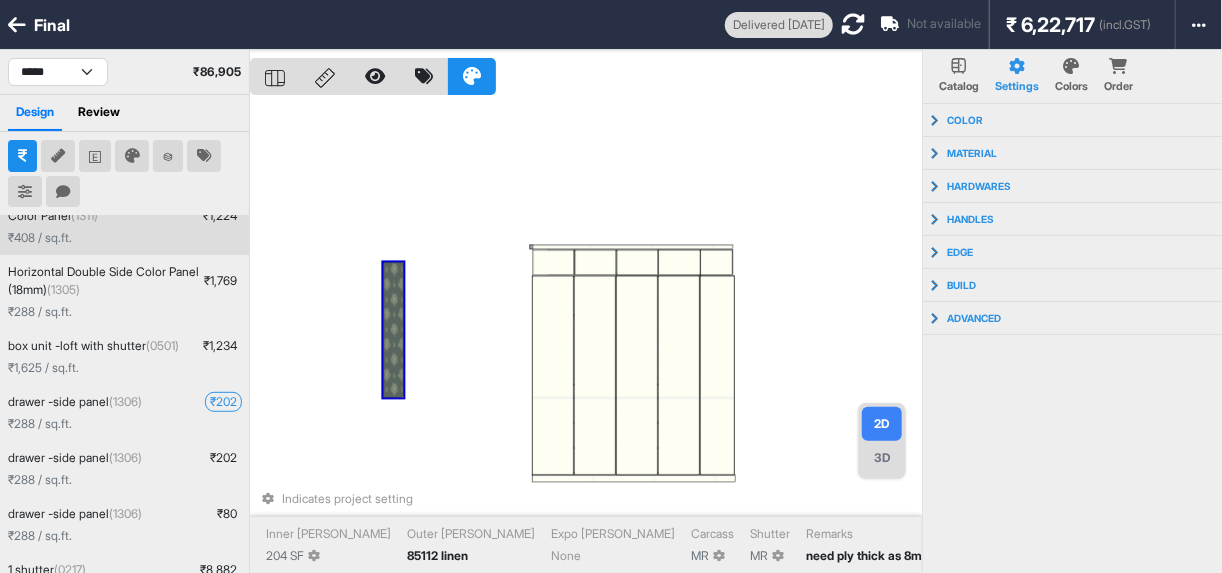 click on "Color Panel  (1311) ₹ 1,224" at bounding box center (124, 216) 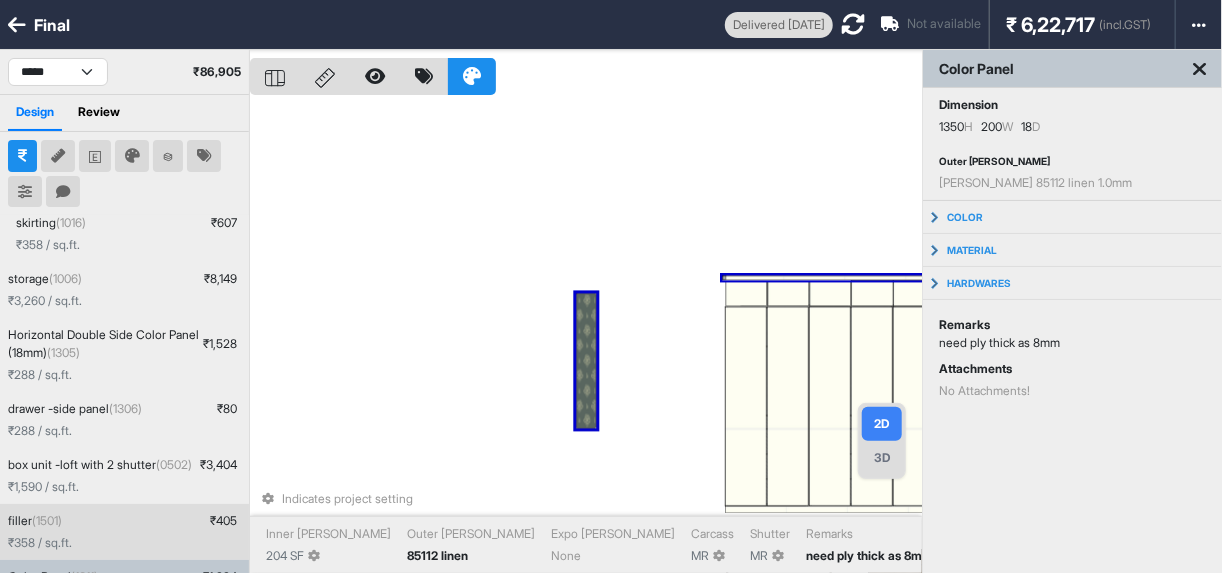 scroll, scrollTop: 42, scrollLeft: 0, axis: vertical 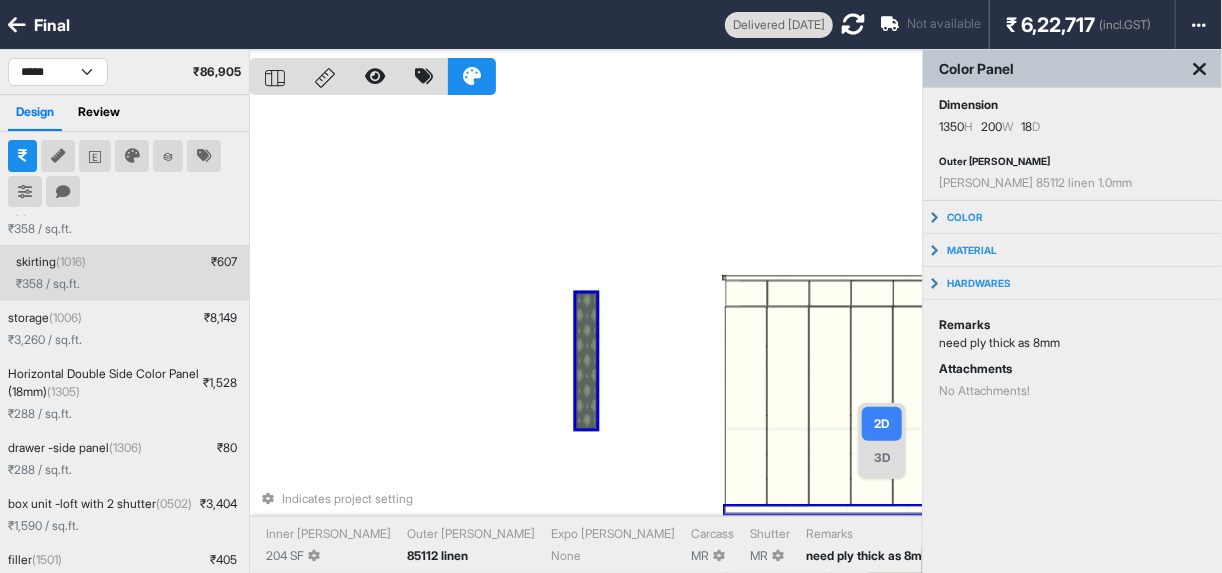 click on "₹ 358   / sq.ft." at bounding box center [128, 284] 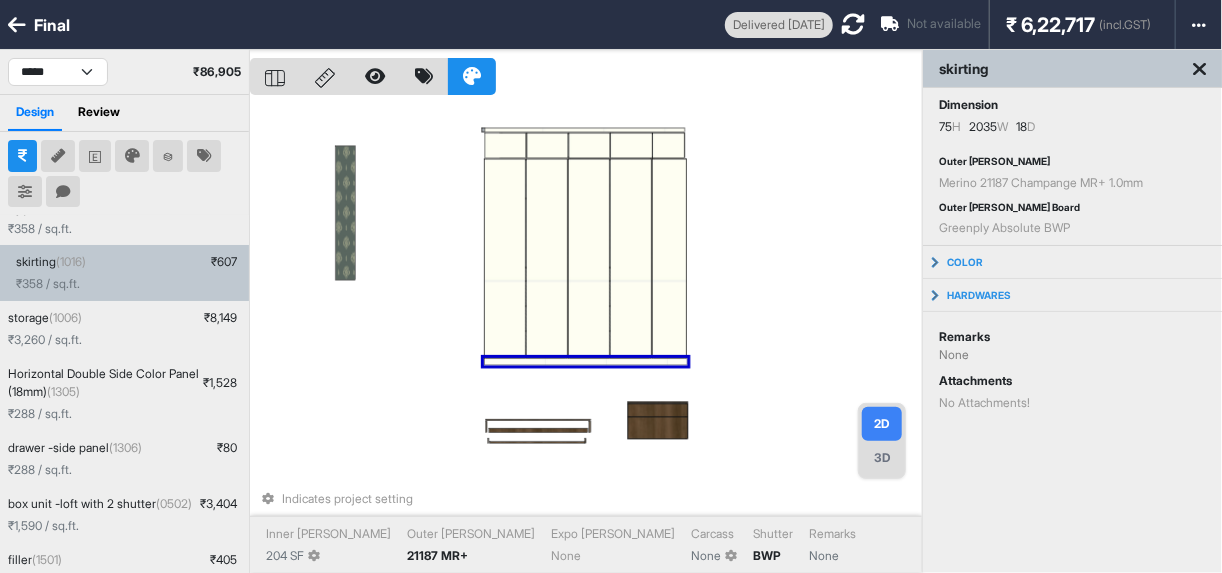 click on "Indicates project setting Inner Lam 204 SF Outer Lam 21187 MR+ Expo Lam None Carcass None Shutter BWP Remarks None" at bounding box center (586, 336) 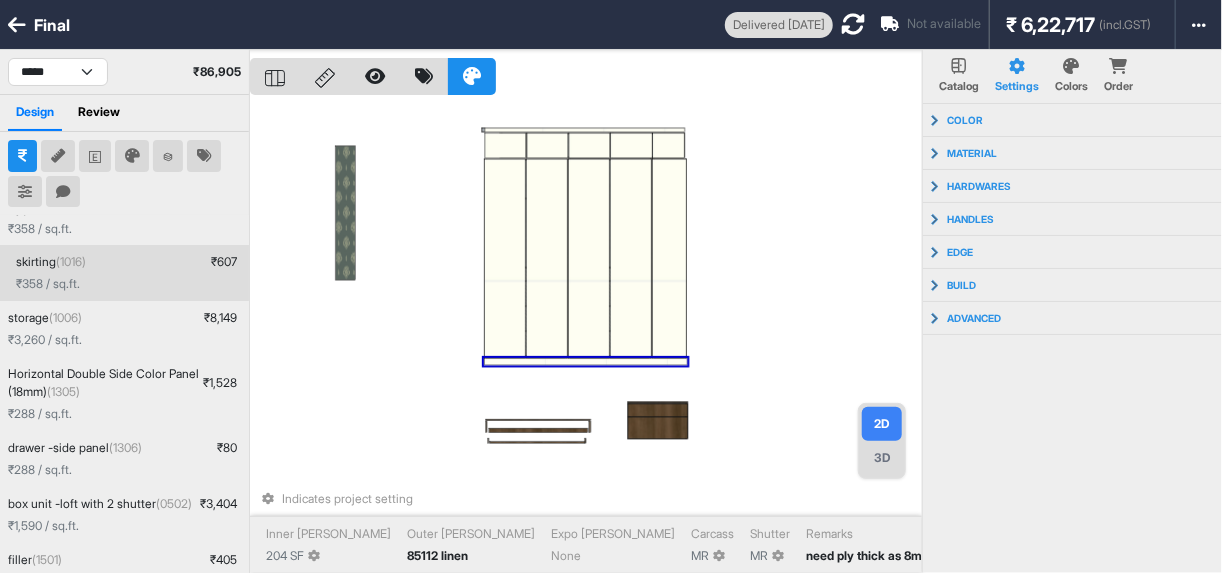 click on "₹ 358   / sq.ft." at bounding box center [48, 284] 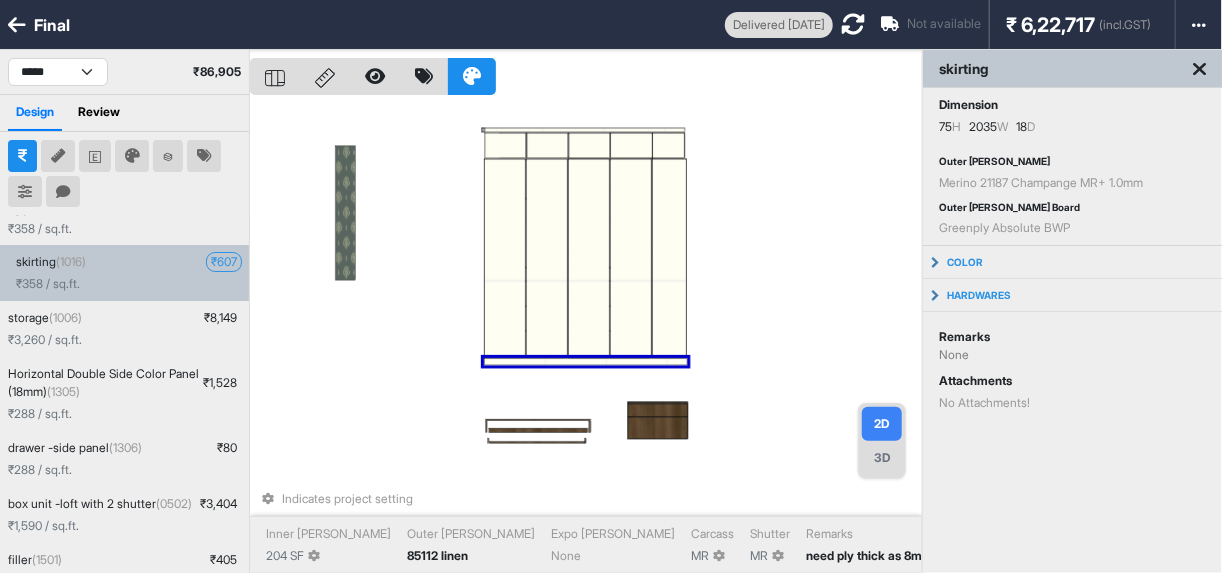 click on "₹ 607" at bounding box center (224, 262) 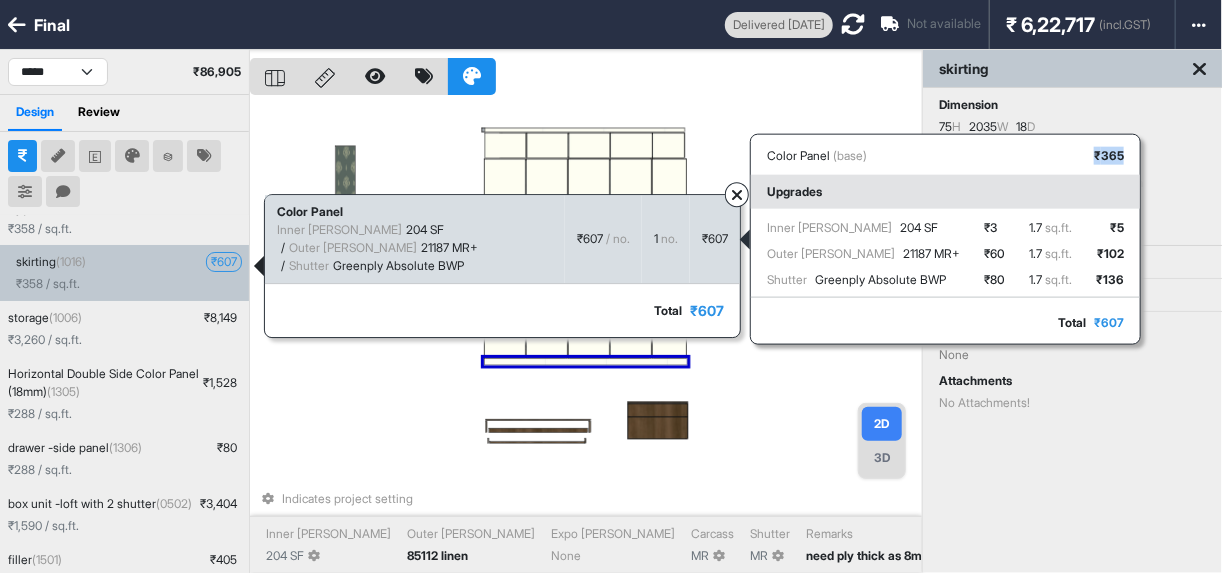 drag, startPoint x: 1098, startPoint y: 150, endPoint x: 1132, endPoint y: 160, distance: 35.44009 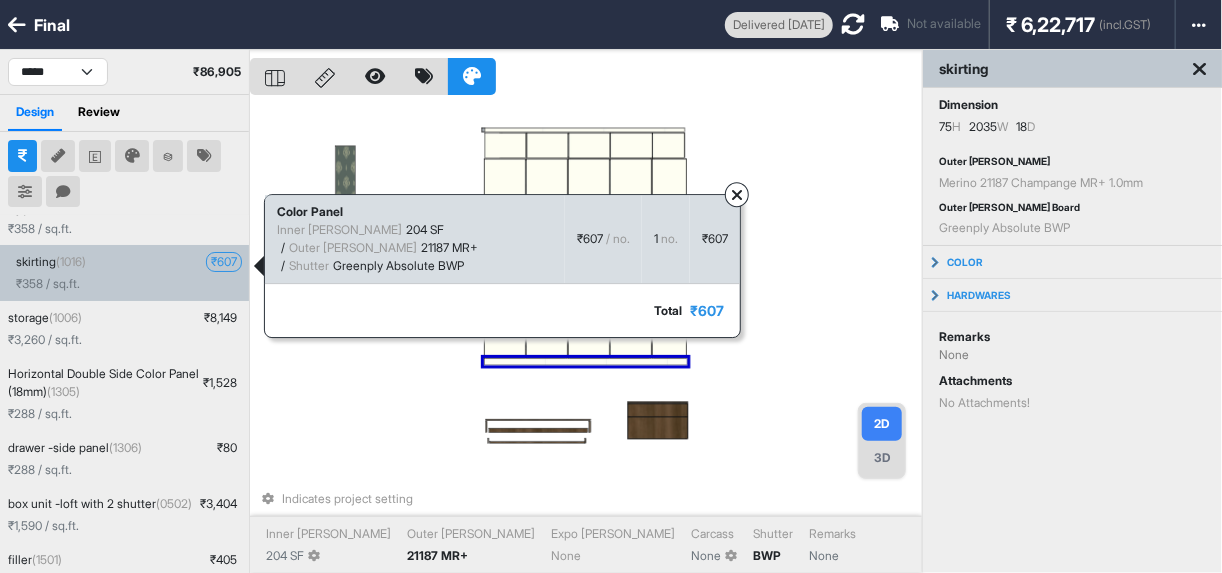 click on "Indicates project setting Inner Lam 204 SF Outer Lam 21187 MR+ Expo Lam None Carcass None Shutter BWP Remarks None" at bounding box center [586, 336] 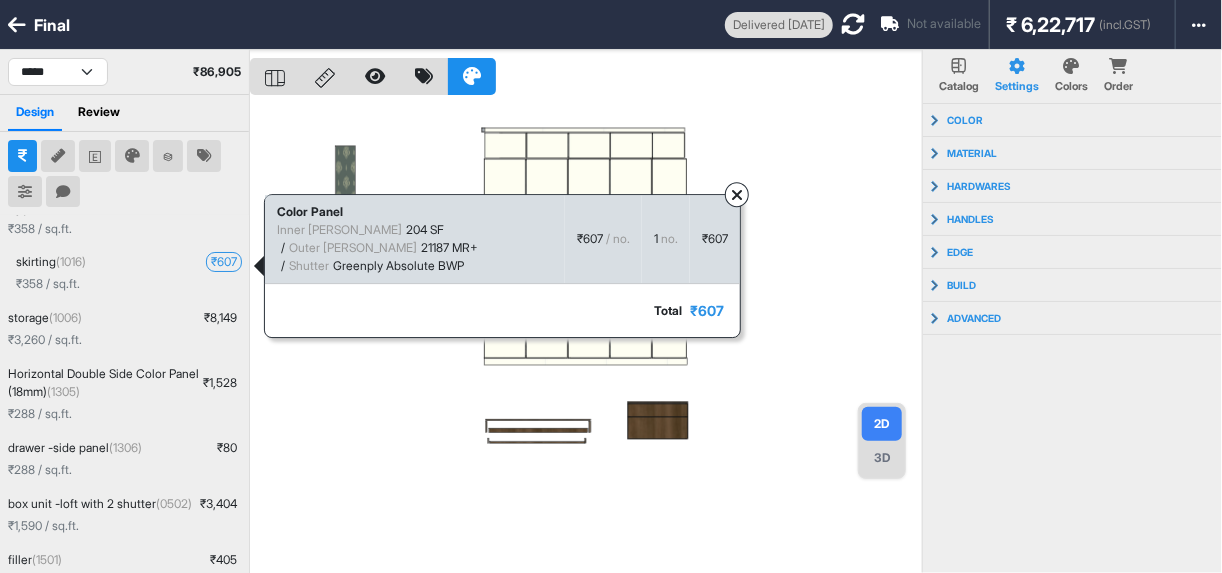 click at bounding box center [737, 195] 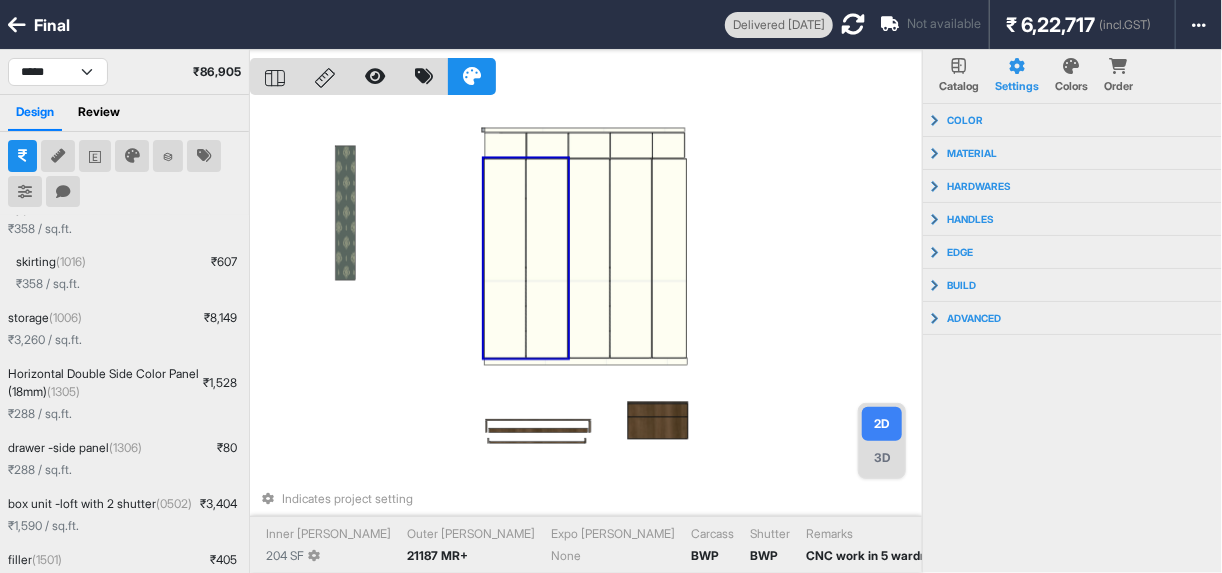click at bounding box center (548, 258) 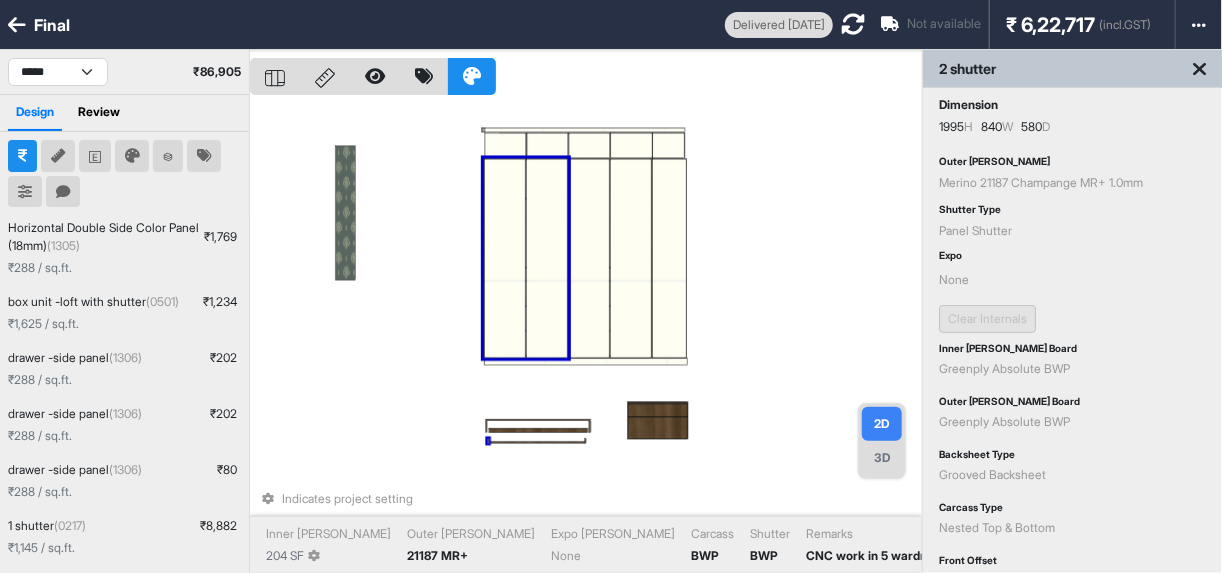 scroll, scrollTop: 522, scrollLeft: 0, axis: vertical 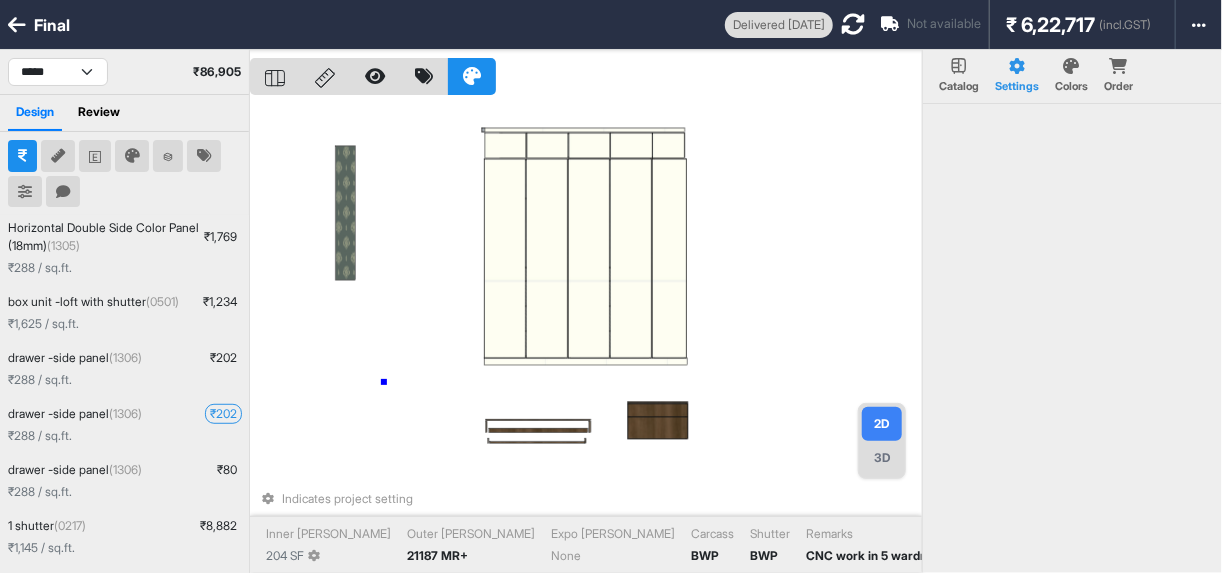 click on "Indicates project setting Inner Lam 204 SF Outer Lam 21187 MR+ Expo Lam None Carcass BWP Shutter BWP Remarks CNC work in 5 wardrobe shutter in MR" at bounding box center (586, 336) 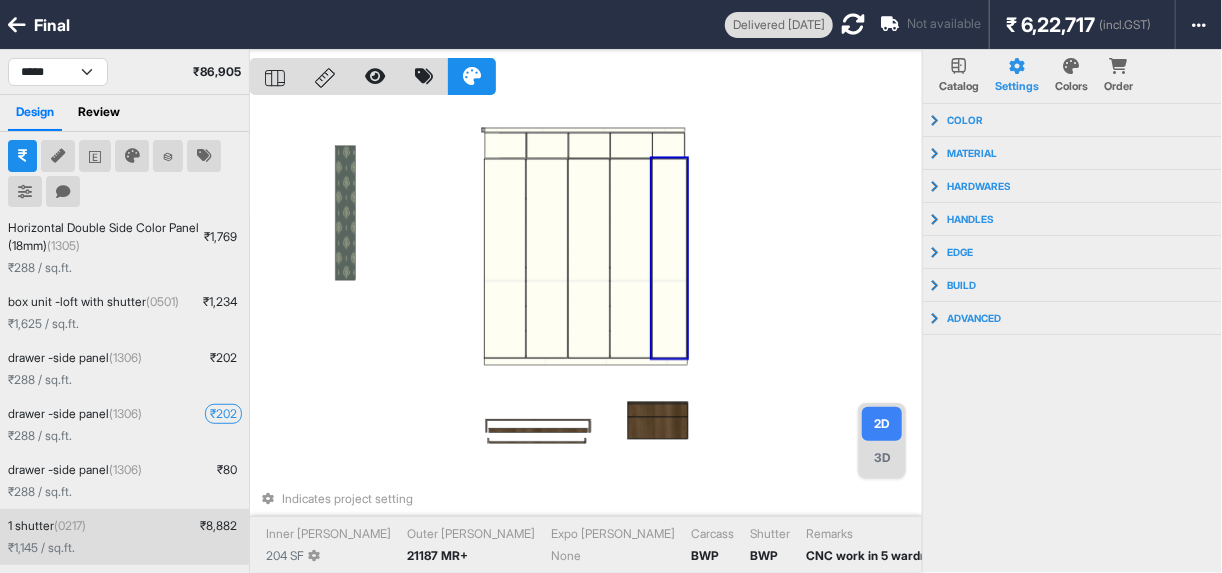 click on "1 shutter  (0217) ₹ 8,882" at bounding box center [124, 526] 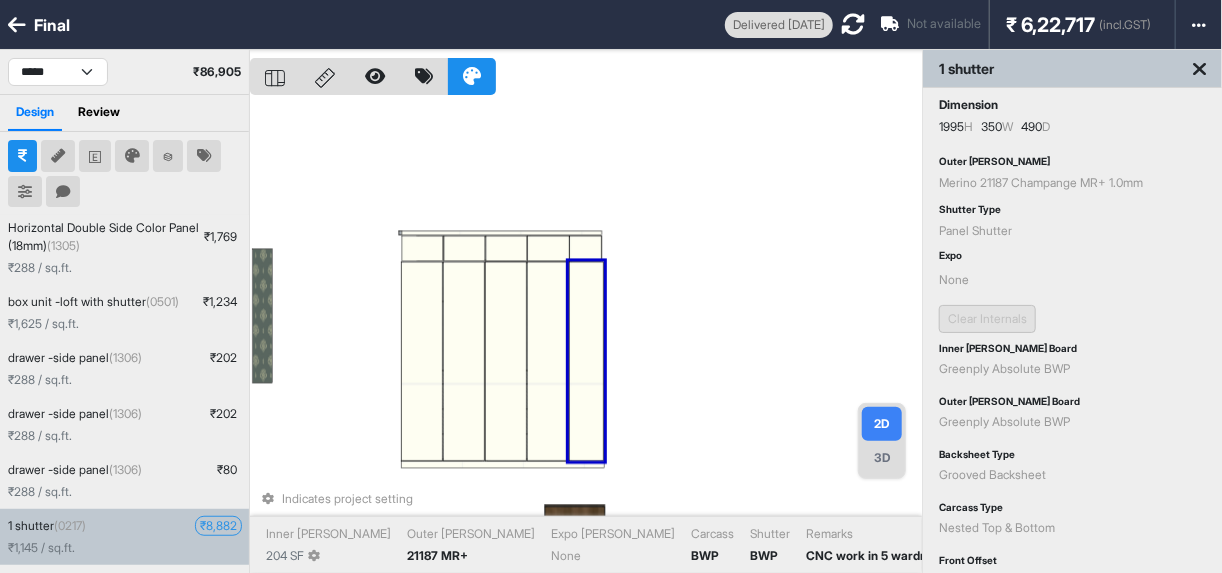 click on "₹ 8,882" at bounding box center [218, 526] 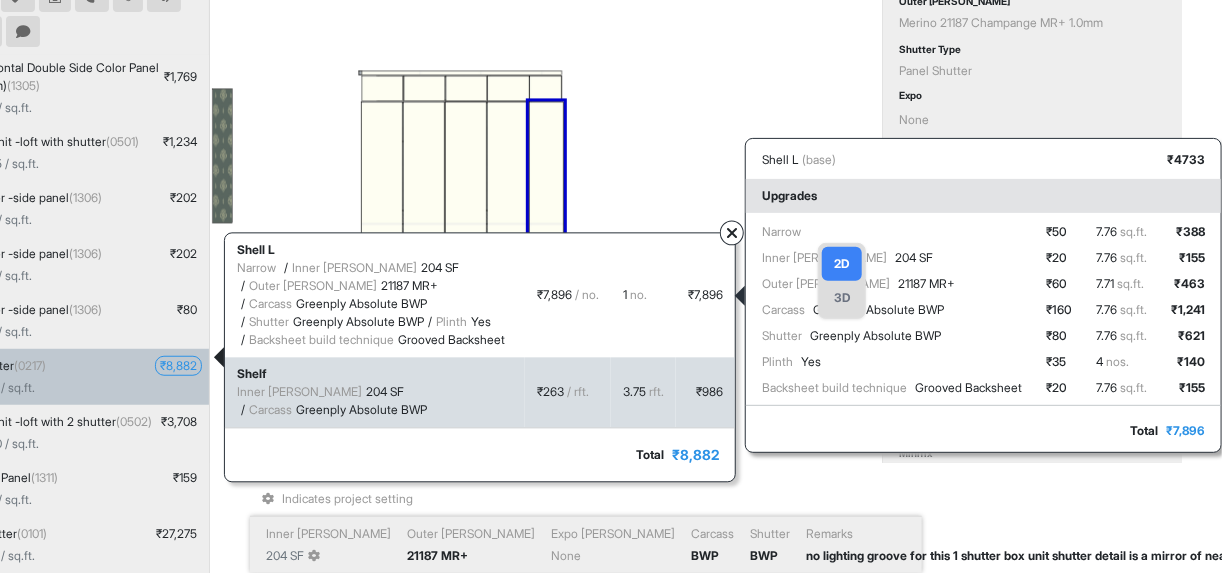 scroll, scrollTop: 160, scrollLeft: 0, axis: vertical 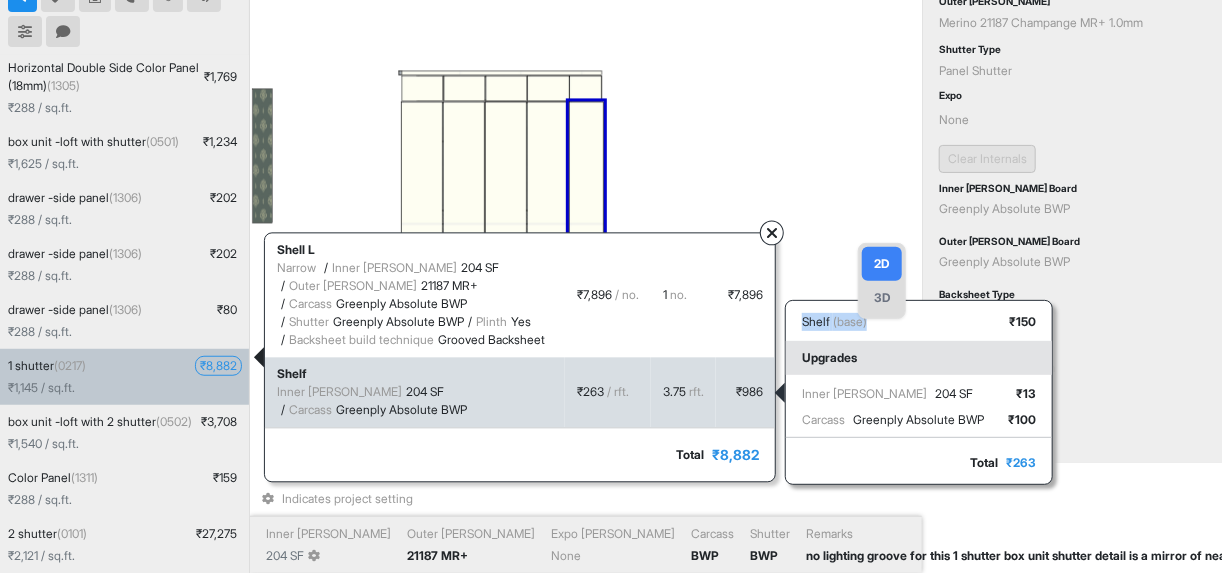 drag, startPoint x: 811, startPoint y: 330, endPoint x: 877, endPoint y: 331, distance: 66.007576 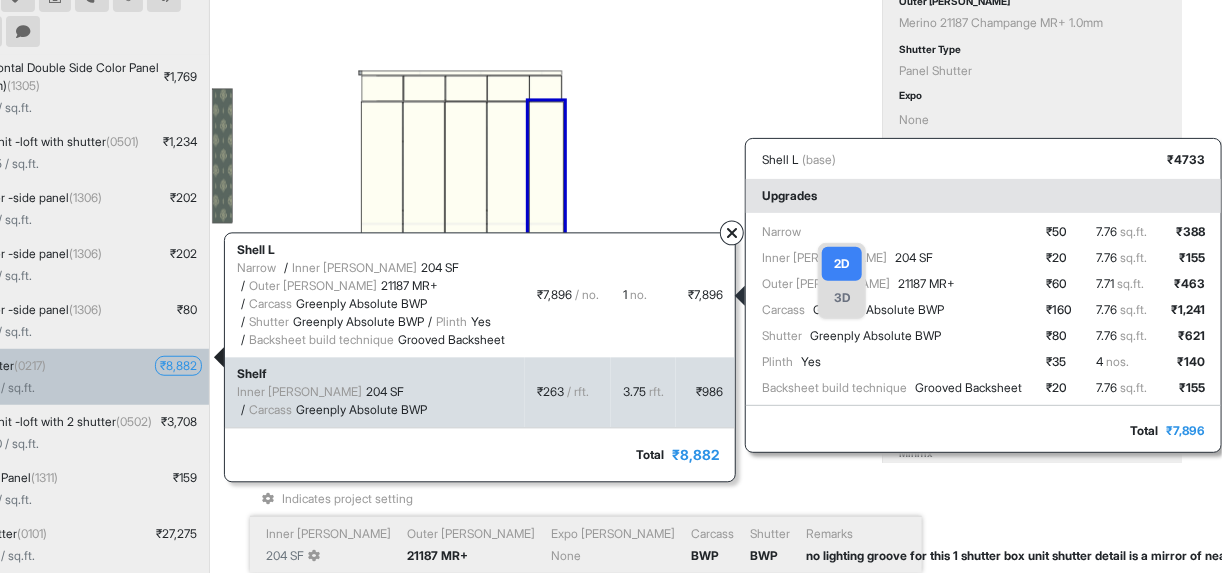 scroll, scrollTop: 160, scrollLeft: 0, axis: vertical 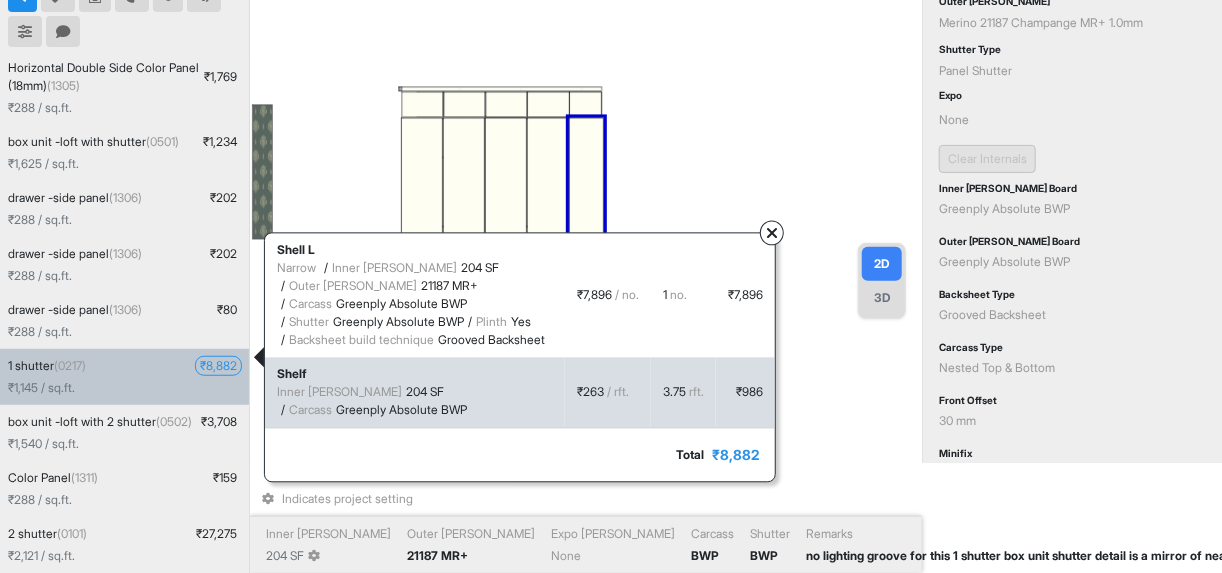 click at bounding box center [772, 233] 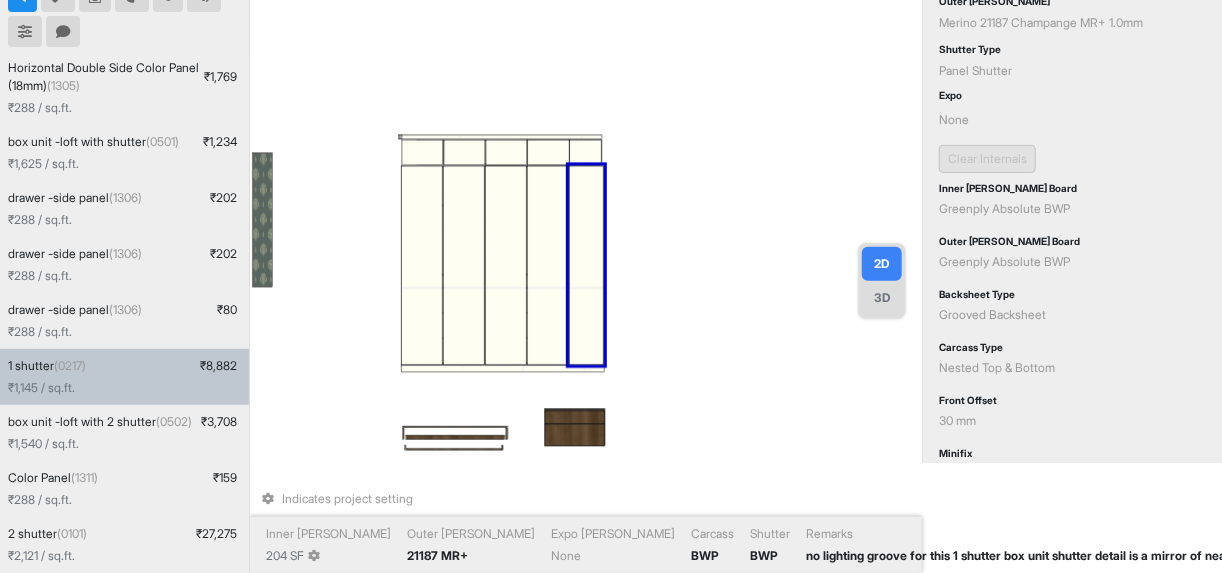 scroll, scrollTop: 0, scrollLeft: 0, axis: both 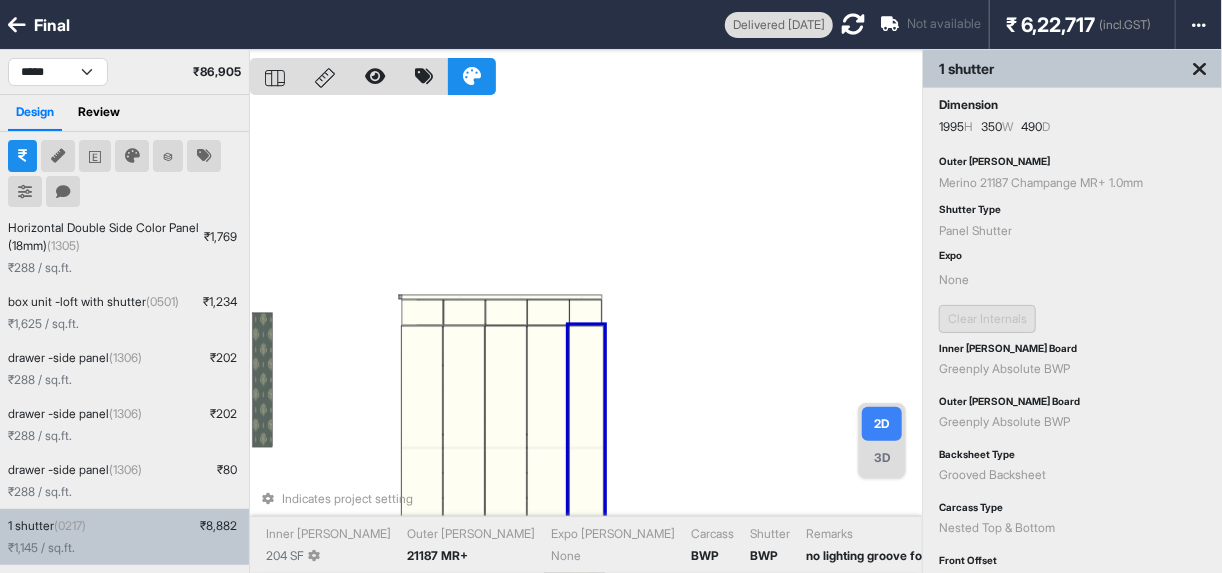 click at bounding box center [586, 426] 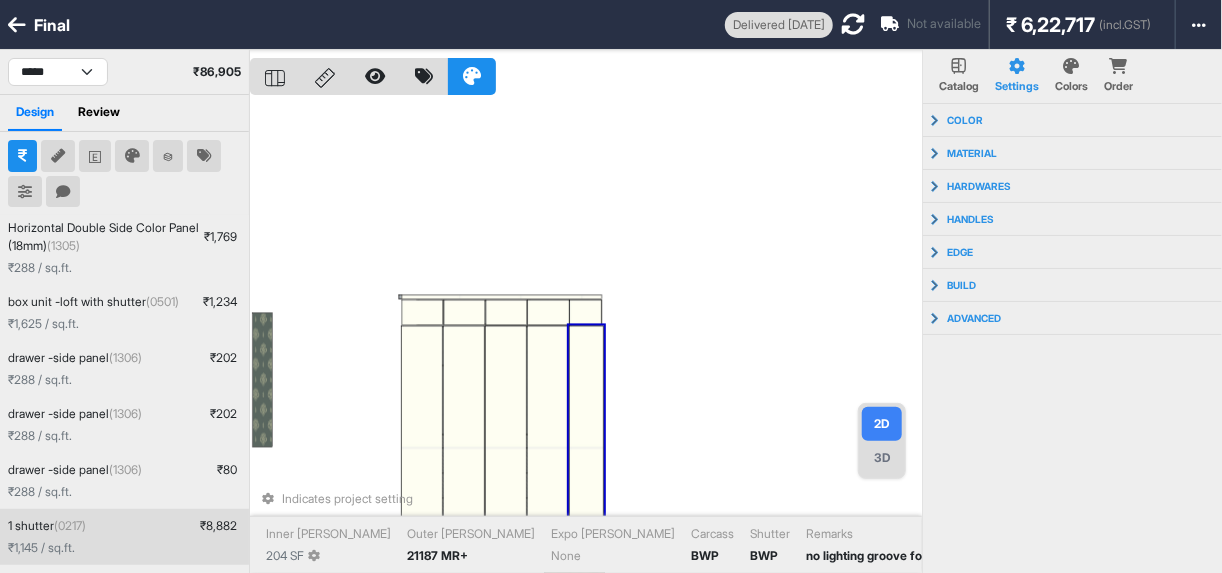 click at bounding box center (586, 426) 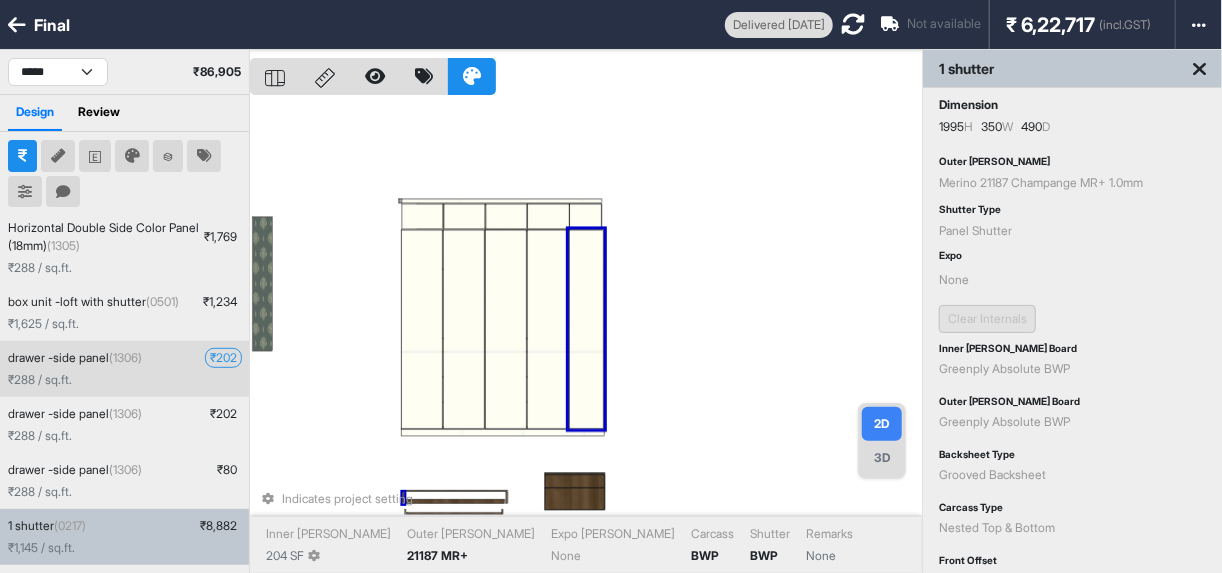 click on "₹ 202" at bounding box center [223, 358] 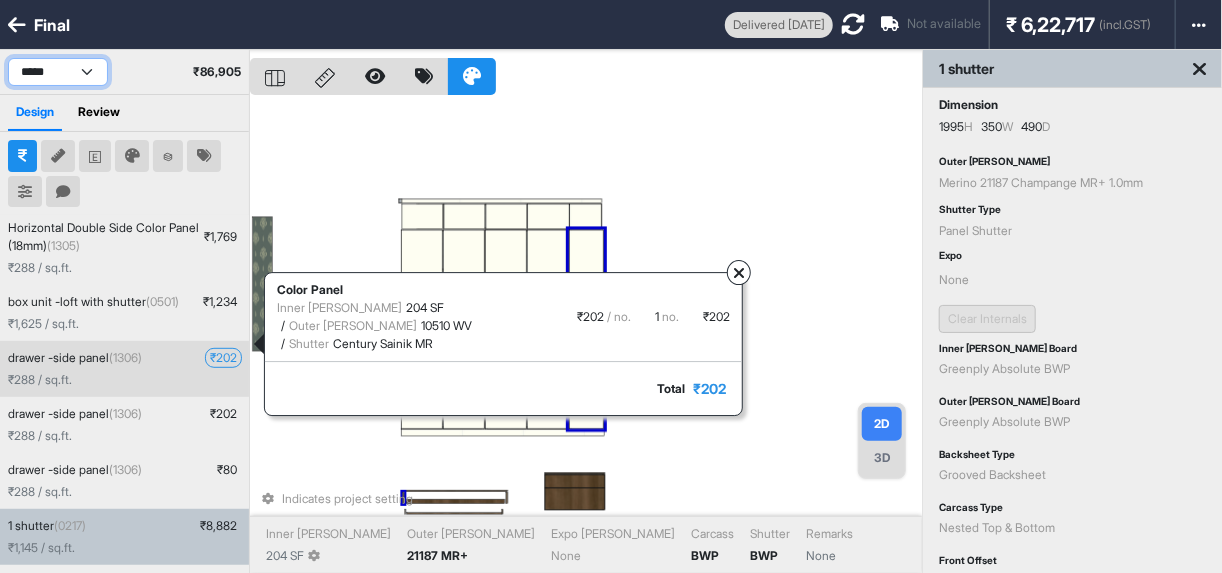 click on "**********" at bounding box center [58, 72] 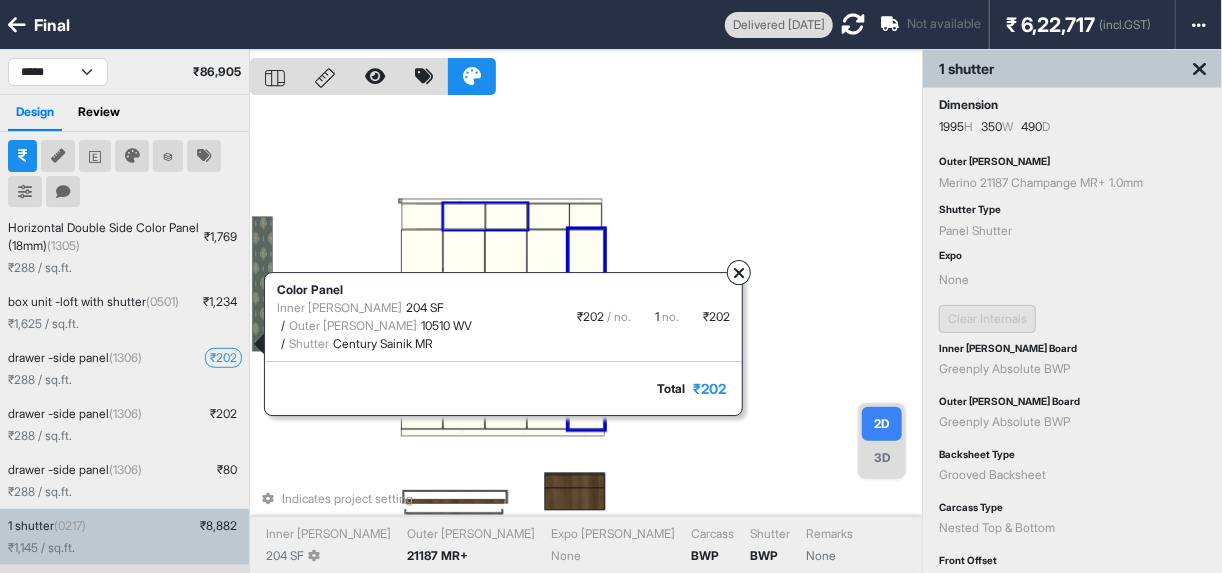 click at bounding box center [739, 273] 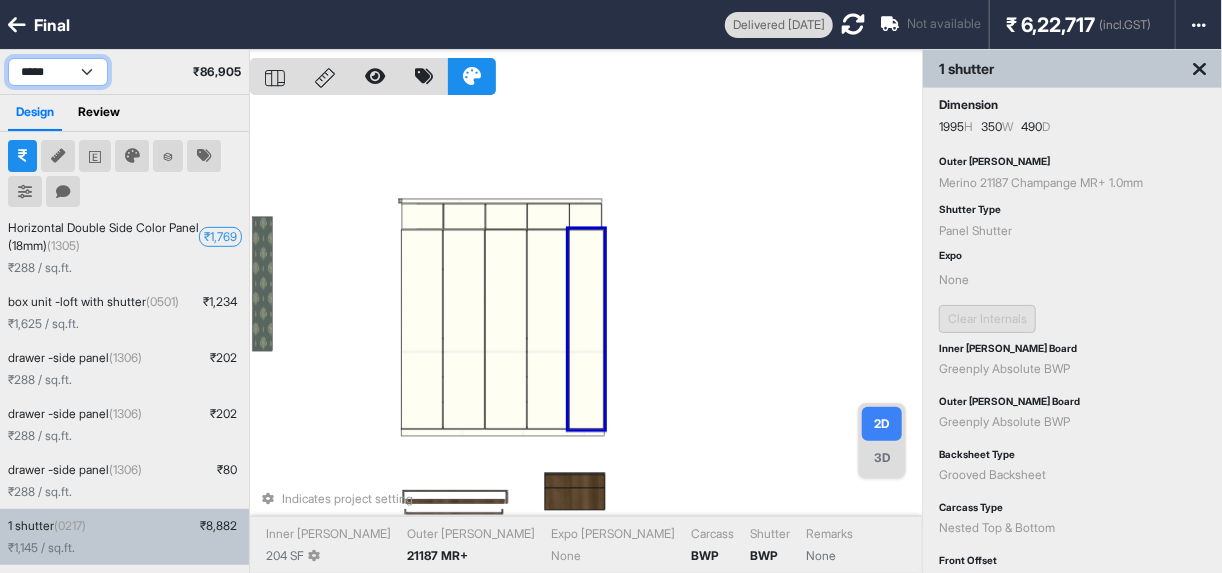 click on "**********" at bounding box center [58, 72] 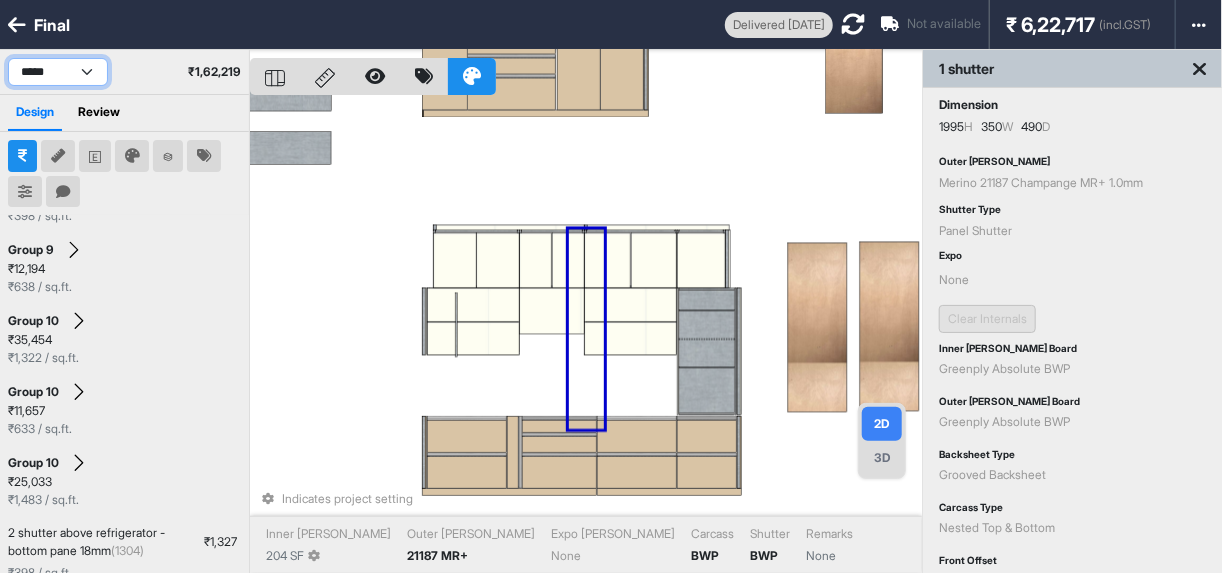 select on "****" 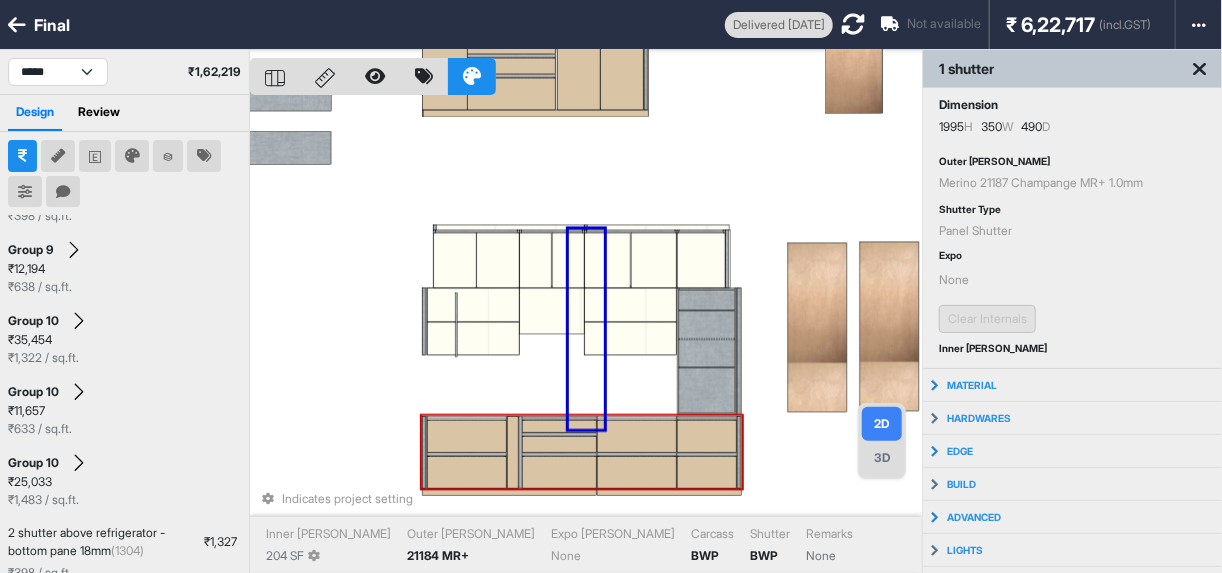 click at bounding box center (467, 436) 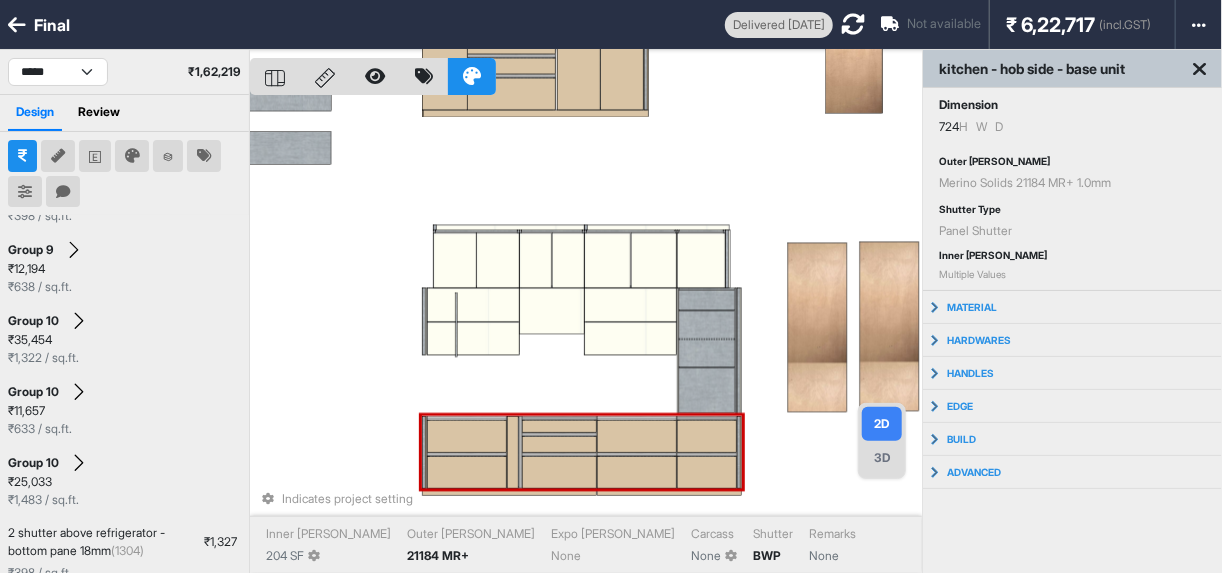 click on "Indicates project setting Inner Lam 204 SF Outer Lam 21184 MR+ Expo Lam None Carcass None Shutter BWP Remarks None" at bounding box center [586, 336] 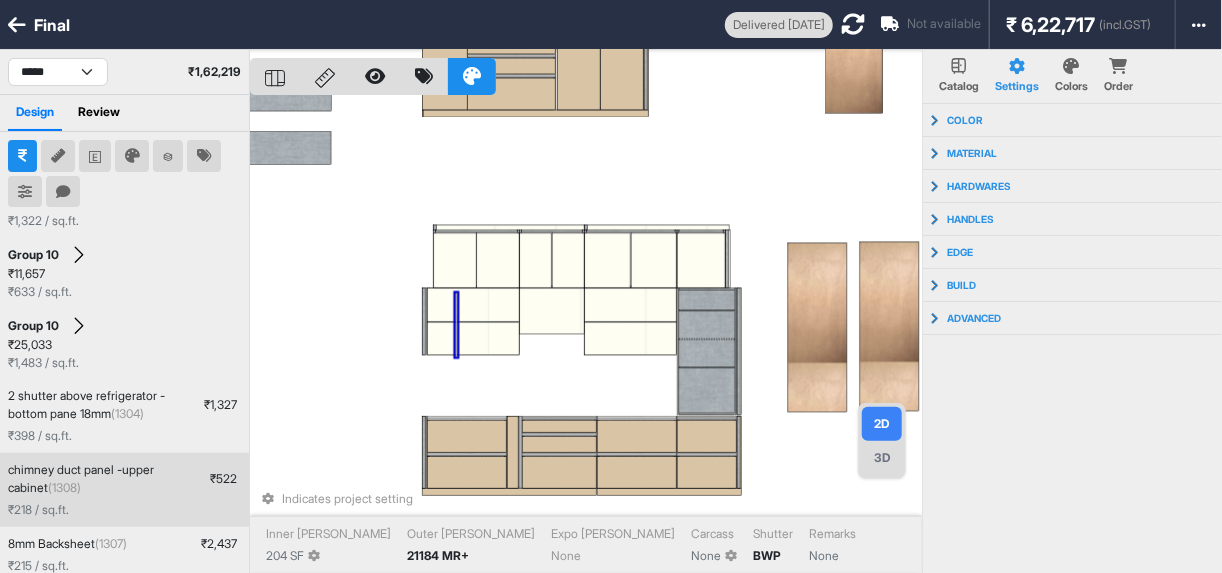 scroll, scrollTop: 789, scrollLeft: 0, axis: vertical 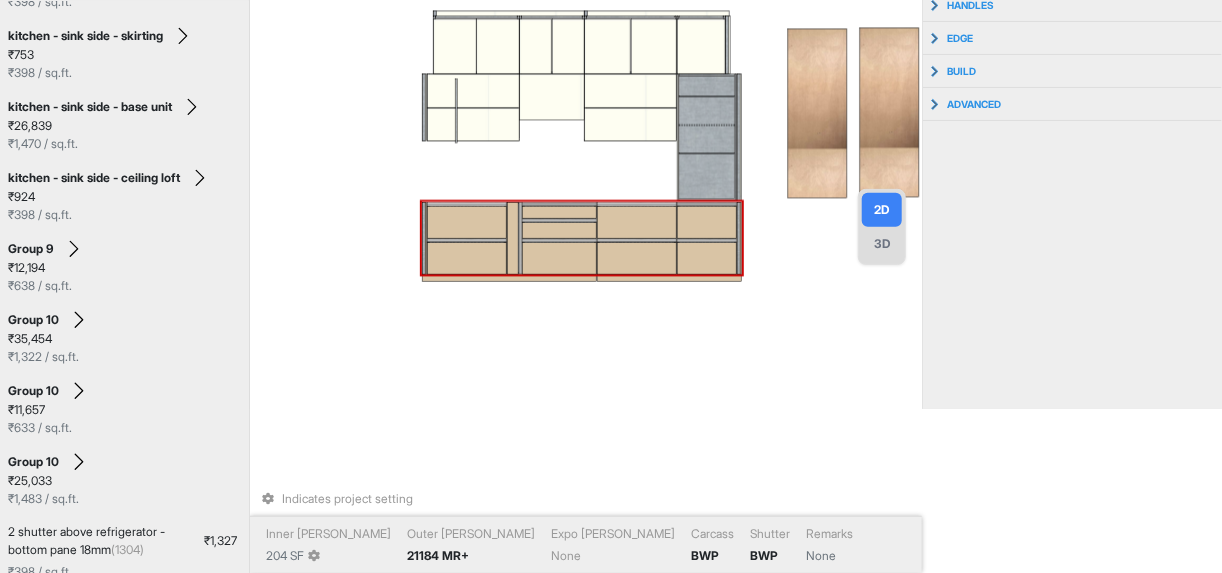 click at bounding box center (467, 259) 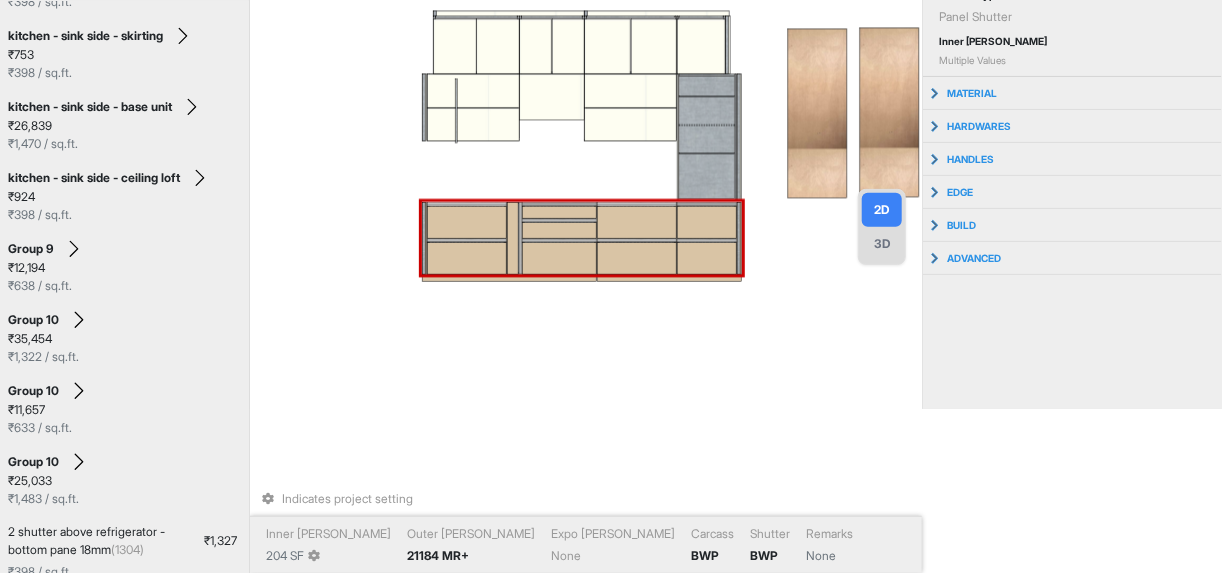 click on "**********" at bounding box center [611, 286] 